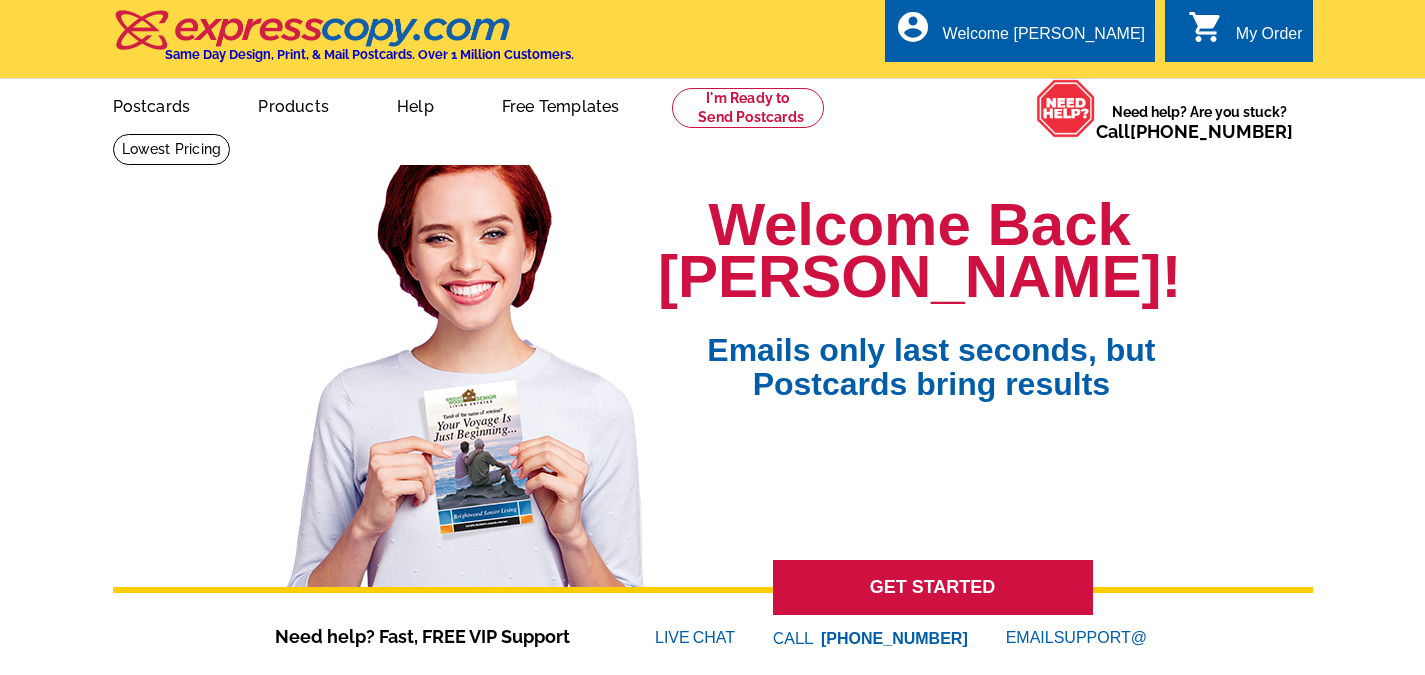 scroll, scrollTop: 0, scrollLeft: 0, axis: both 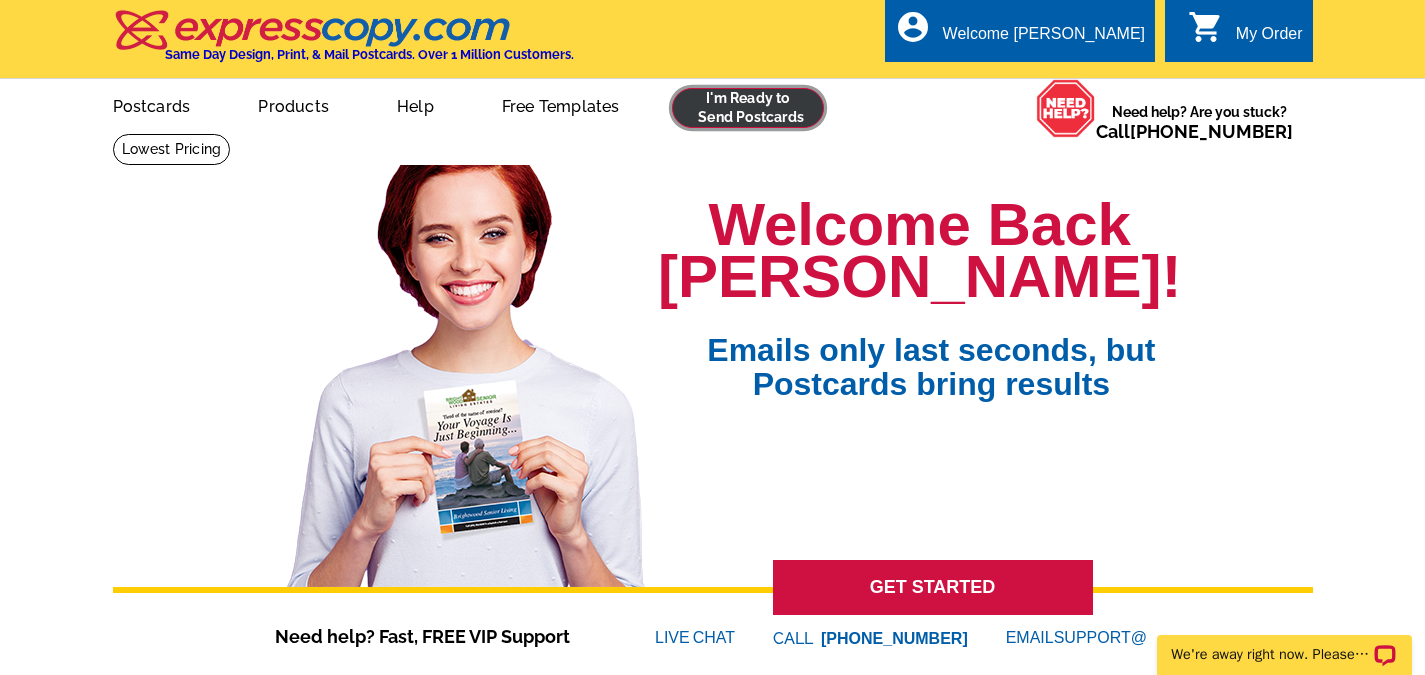click at bounding box center [748, 108] 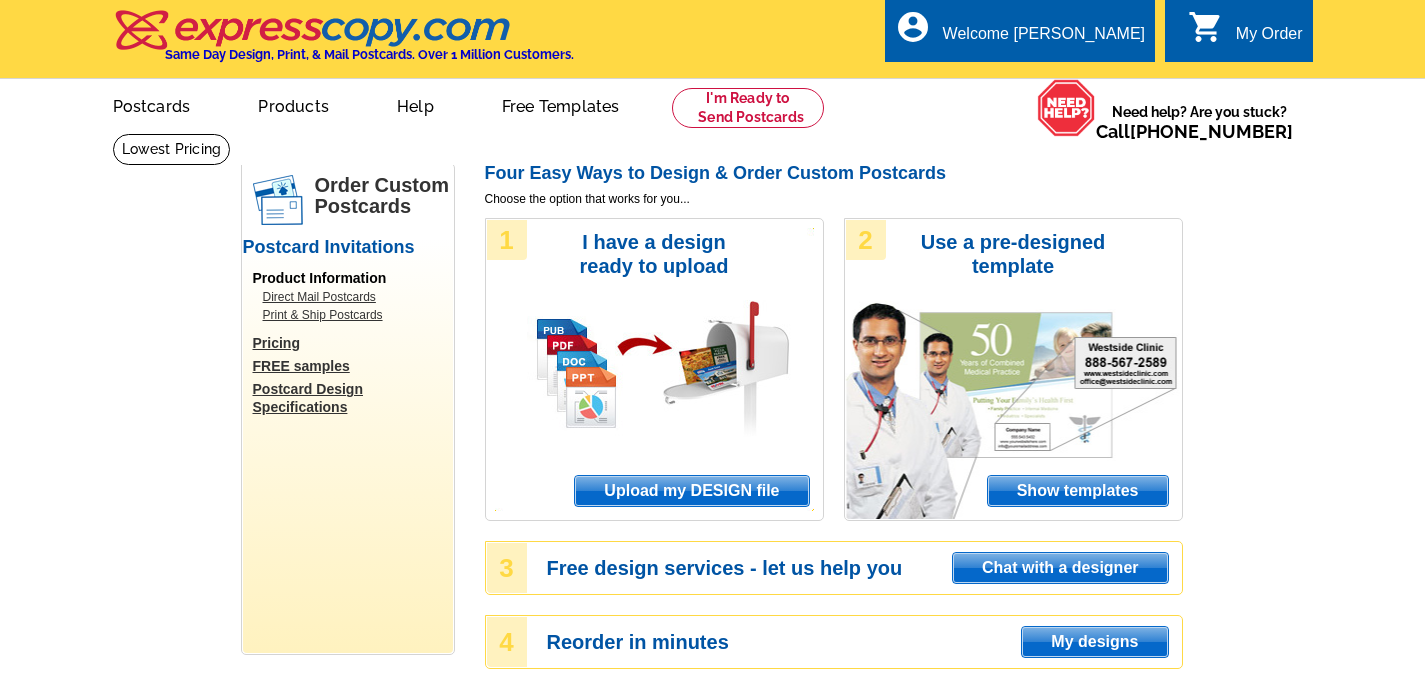 scroll, scrollTop: 100, scrollLeft: 0, axis: vertical 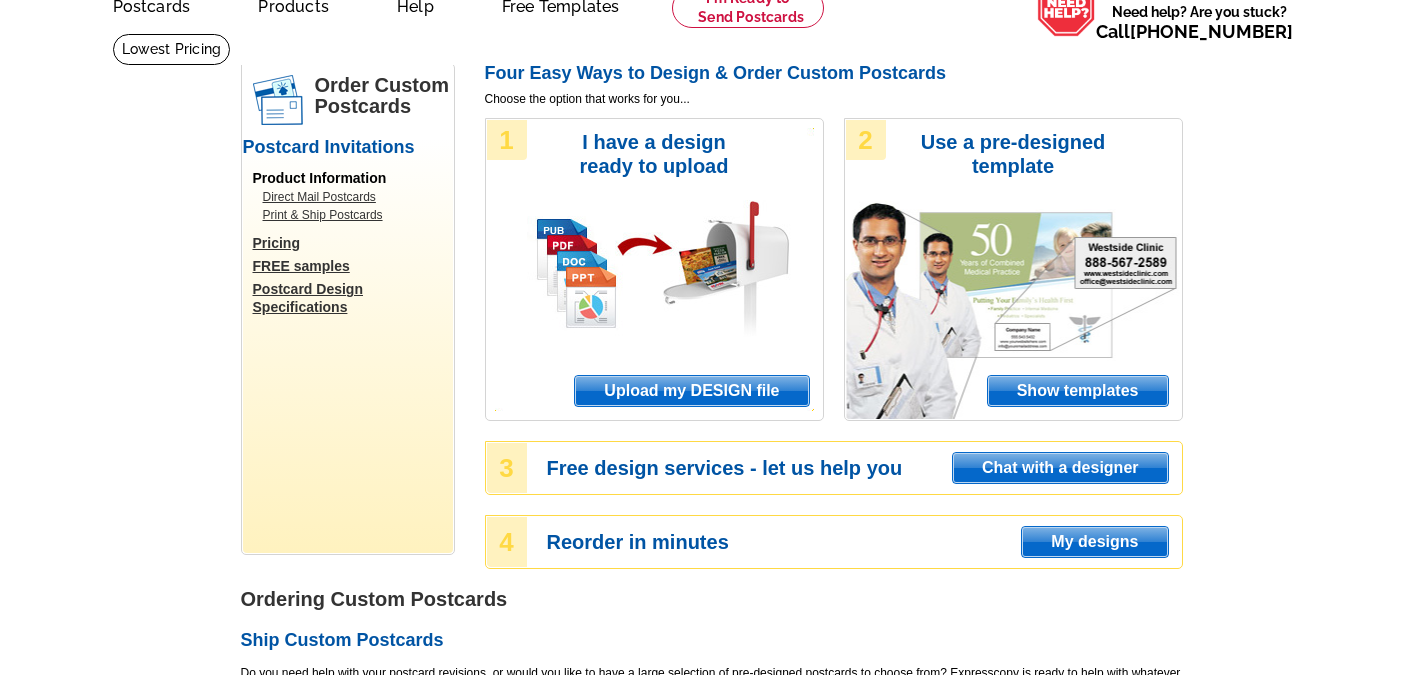 click on "Upload my DESIGN file" at bounding box center (691, 391) 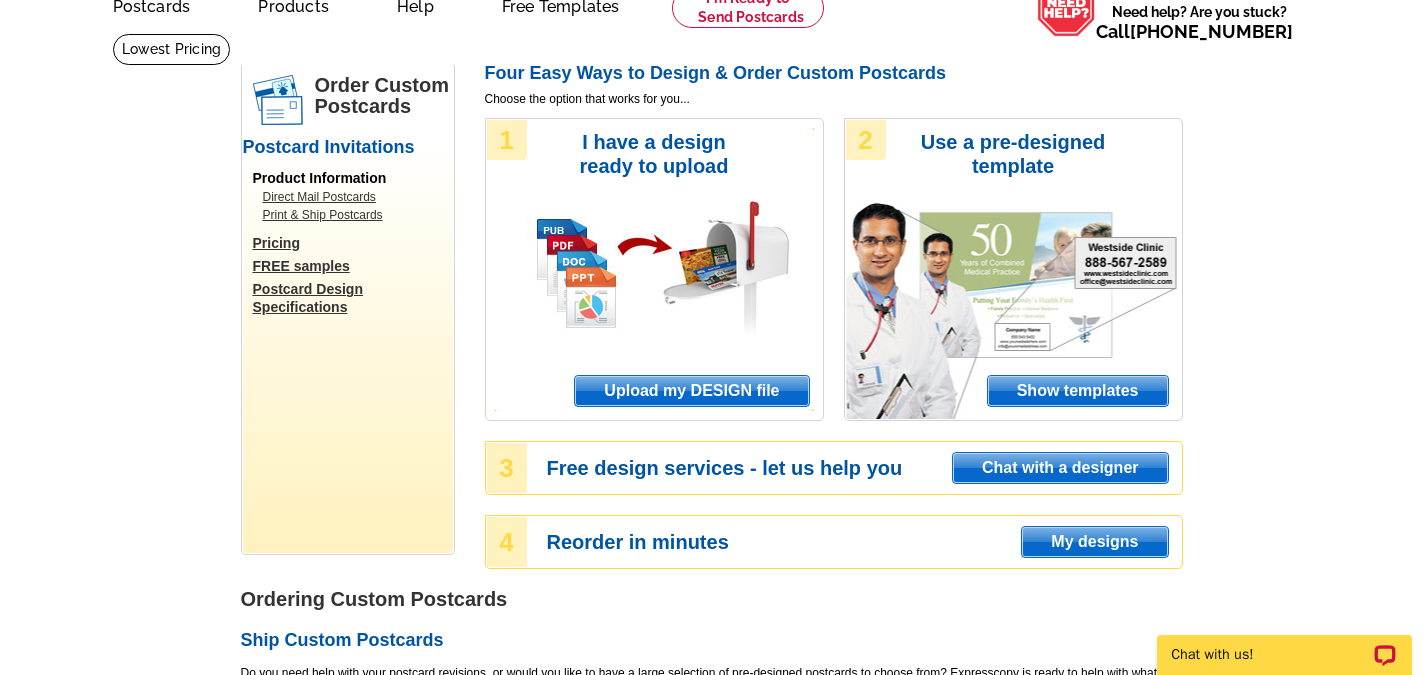 scroll, scrollTop: 0, scrollLeft: 0, axis: both 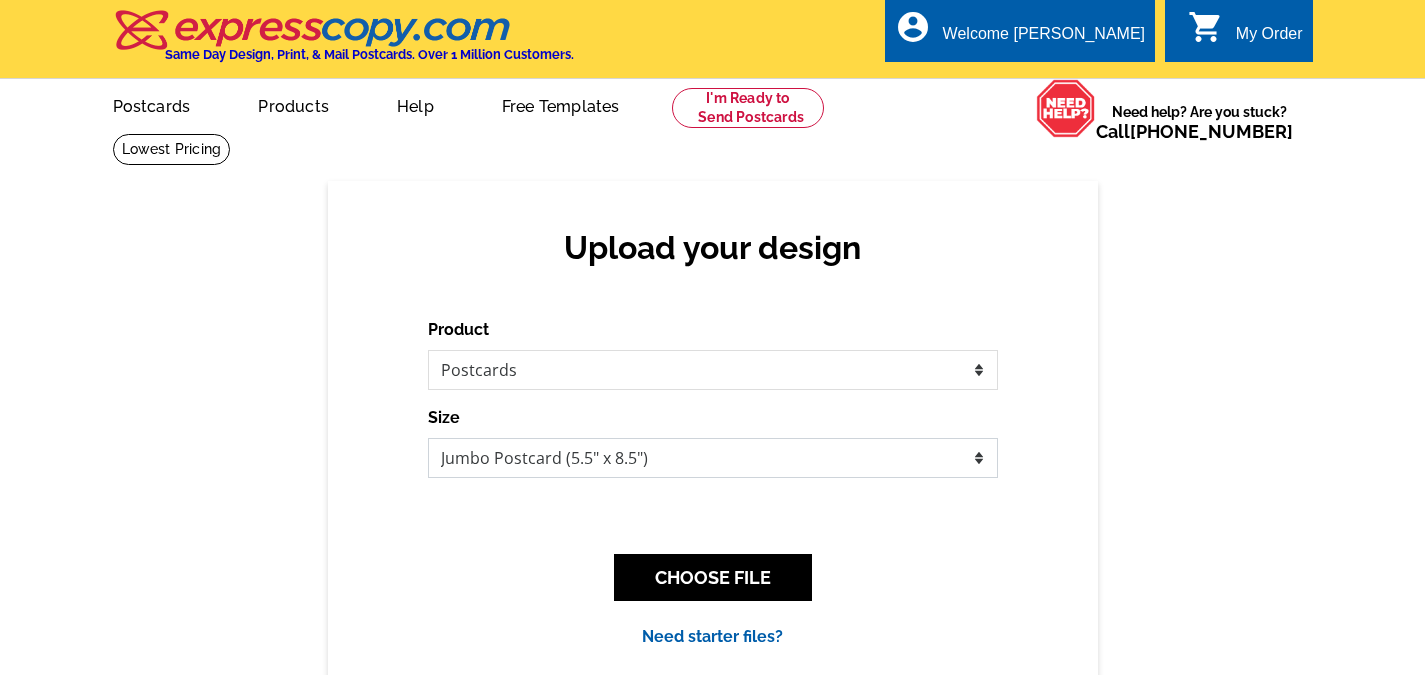 click on "Jumbo Postcard (5.5" x 8.5") Regular Postcard (4.25" x 5.6") Panoramic Postcard (5.75" x 11.25") Giant Postcard (8.5" x 11") EDDM Postcard (6.125" x 8.25")" at bounding box center [713, 458] 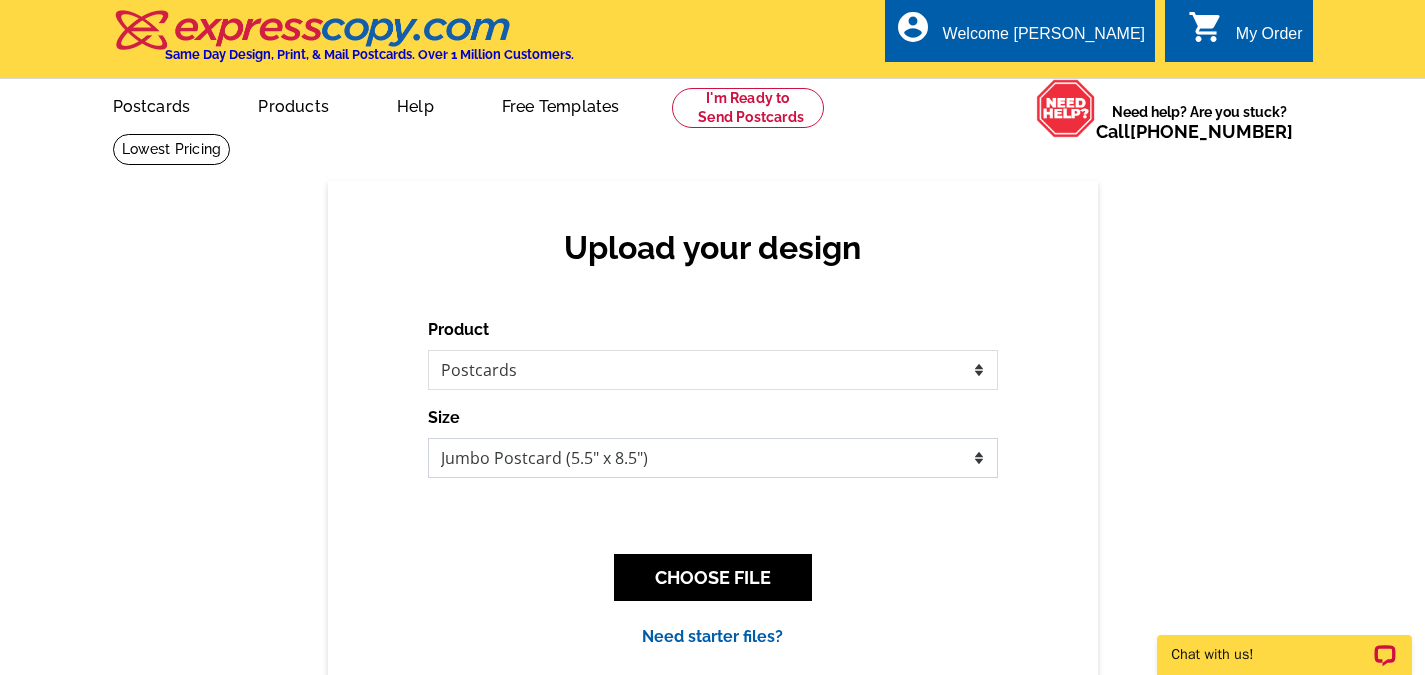 scroll, scrollTop: 0, scrollLeft: 0, axis: both 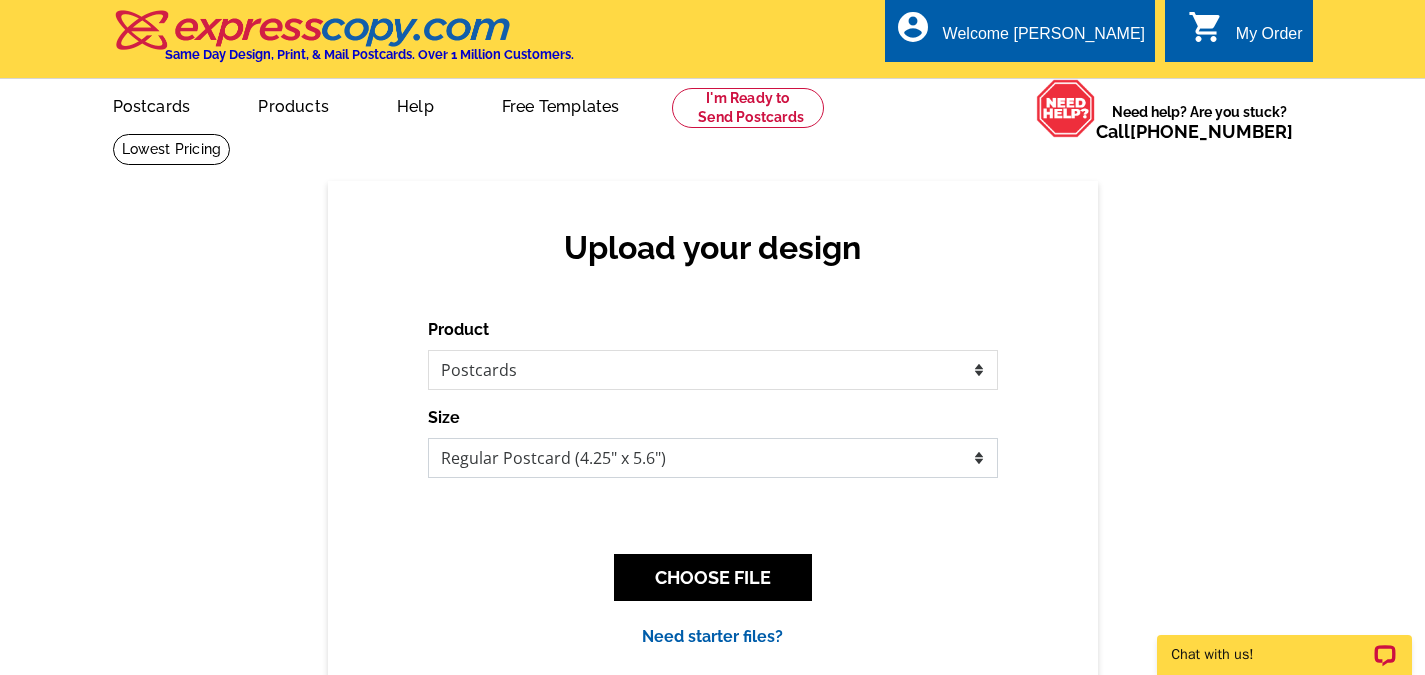 click on "Jumbo Postcard (5.5" x 8.5") Regular Postcard (4.25" x 5.6") Panoramic Postcard (5.75" x 11.25") Giant Postcard (8.5" x 11") EDDM Postcard (6.125" x 8.25")" at bounding box center (713, 458) 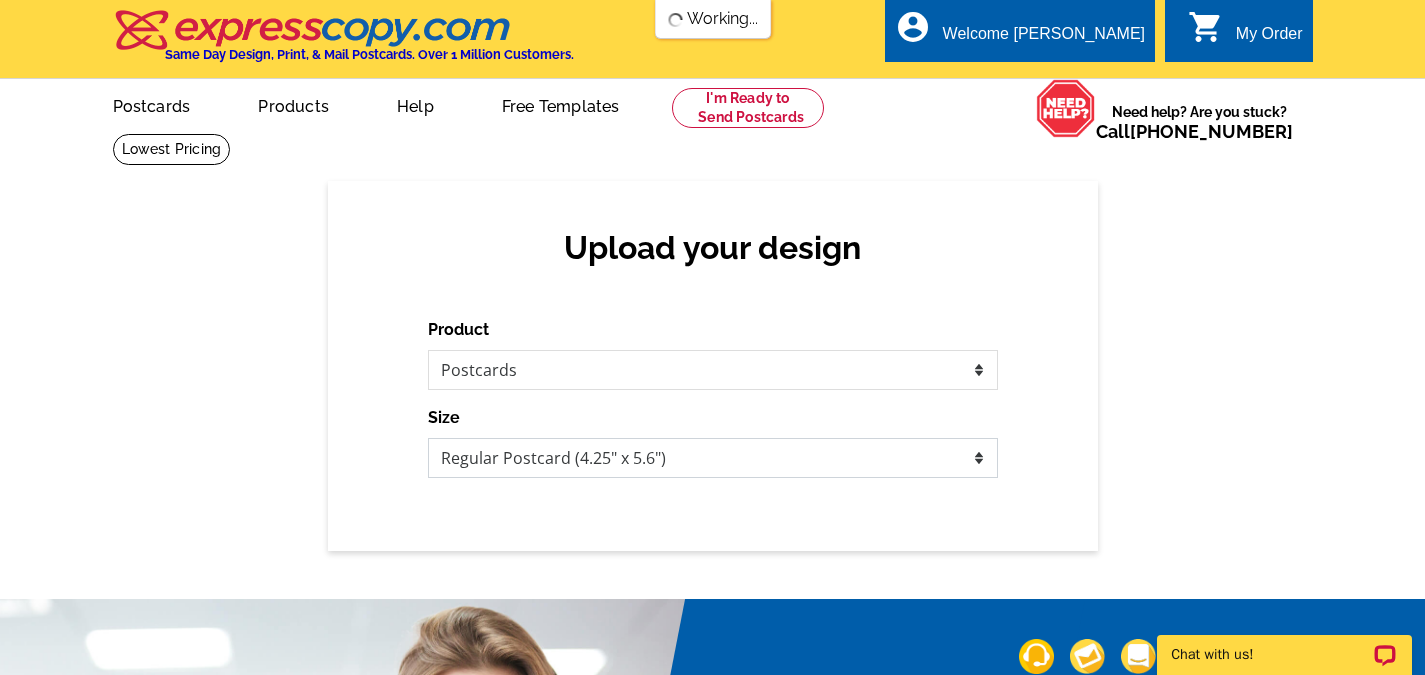 scroll, scrollTop: 0, scrollLeft: 0, axis: both 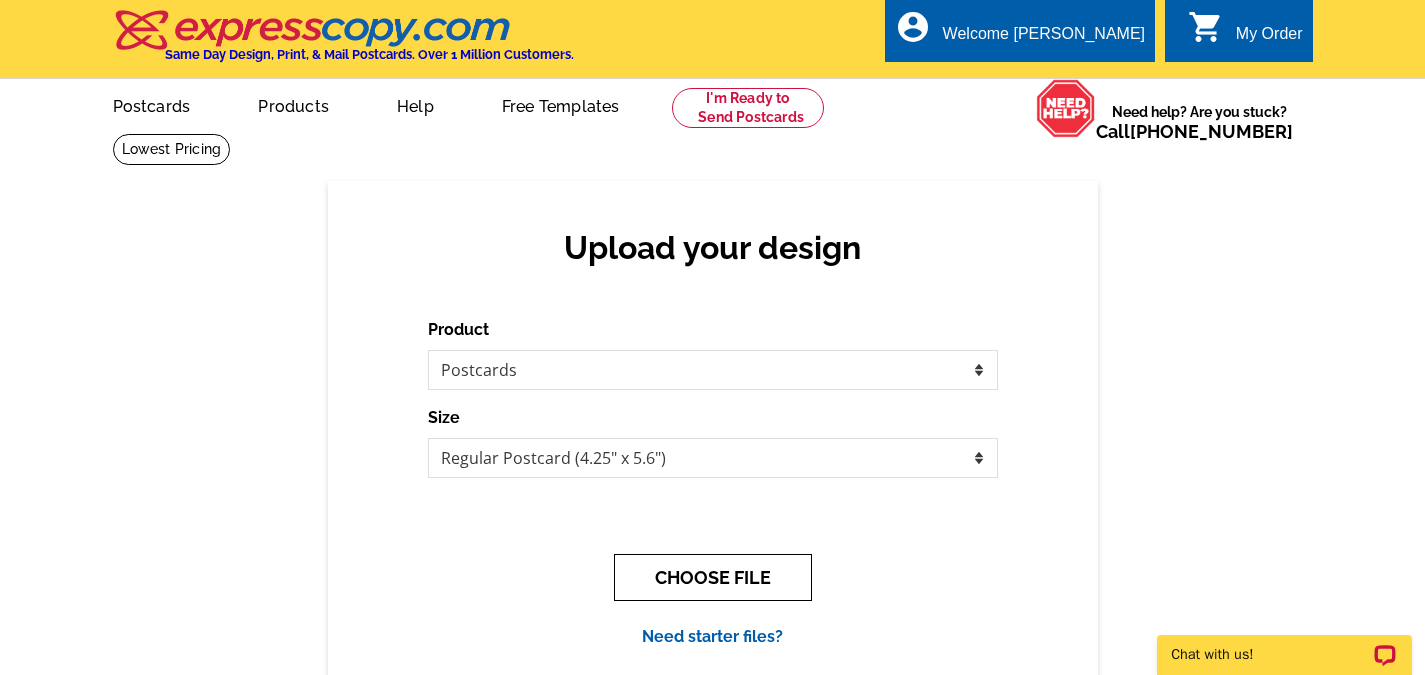 click on "CHOOSE FILE" at bounding box center [713, 577] 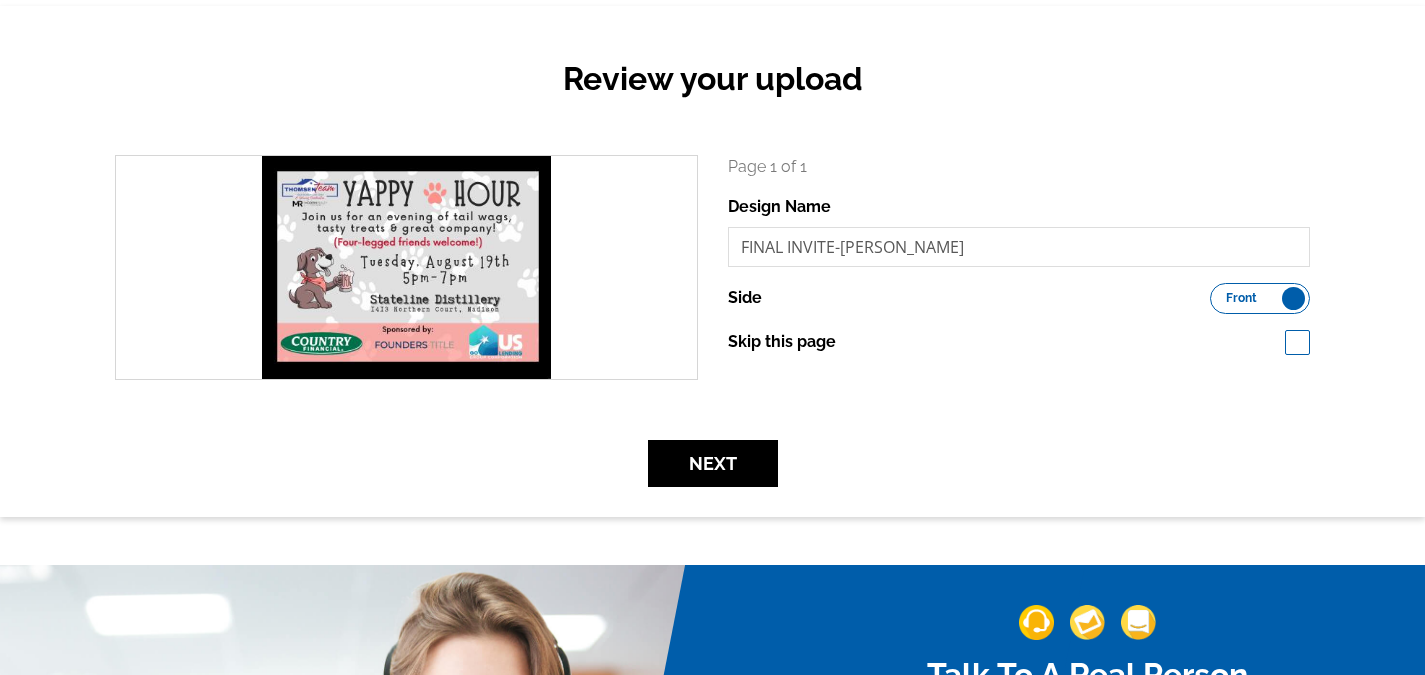 scroll, scrollTop: 200, scrollLeft: 0, axis: vertical 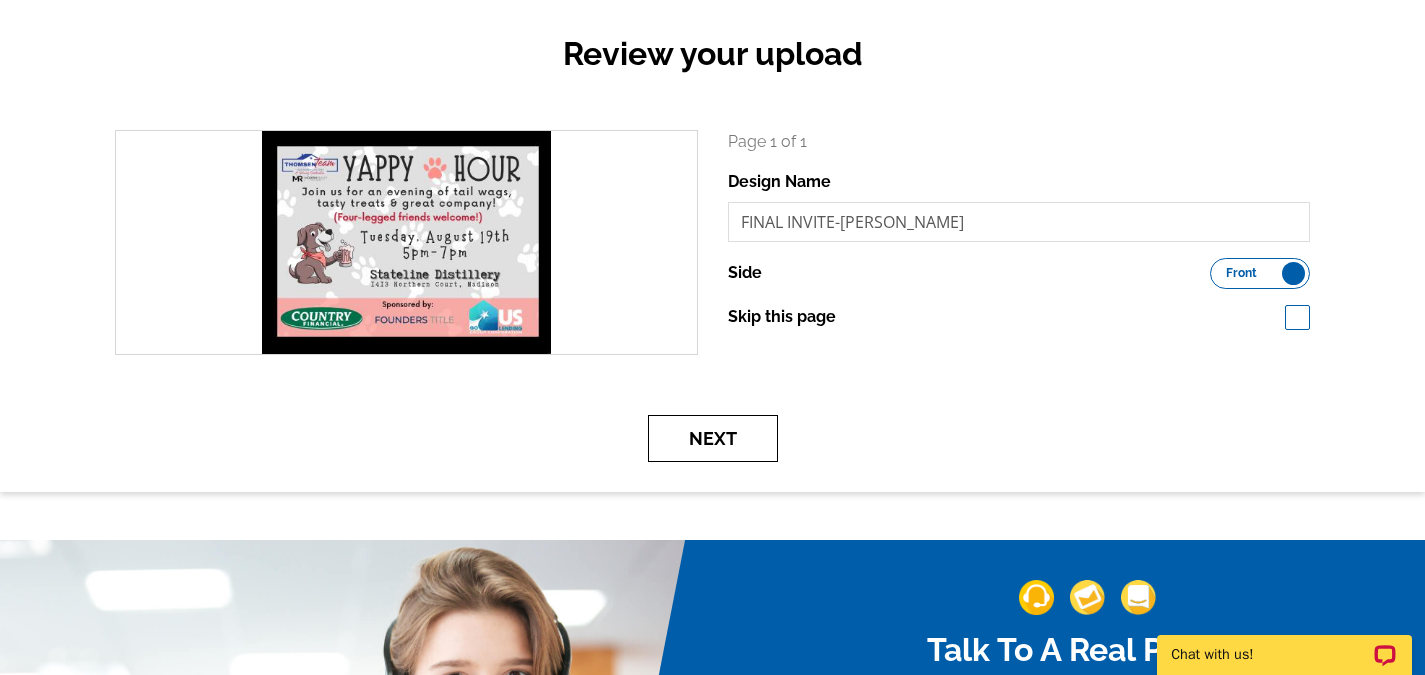 click on "Next" at bounding box center [713, 438] 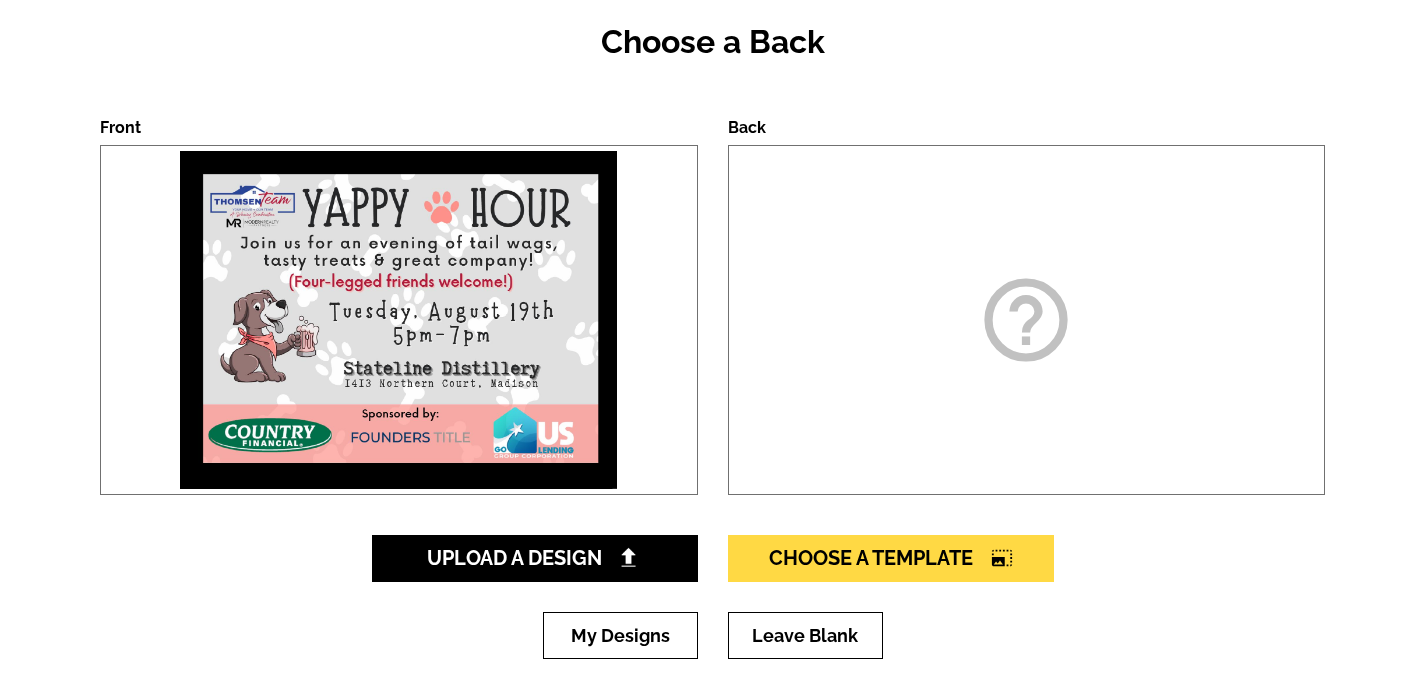 scroll, scrollTop: 300, scrollLeft: 0, axis: vertical 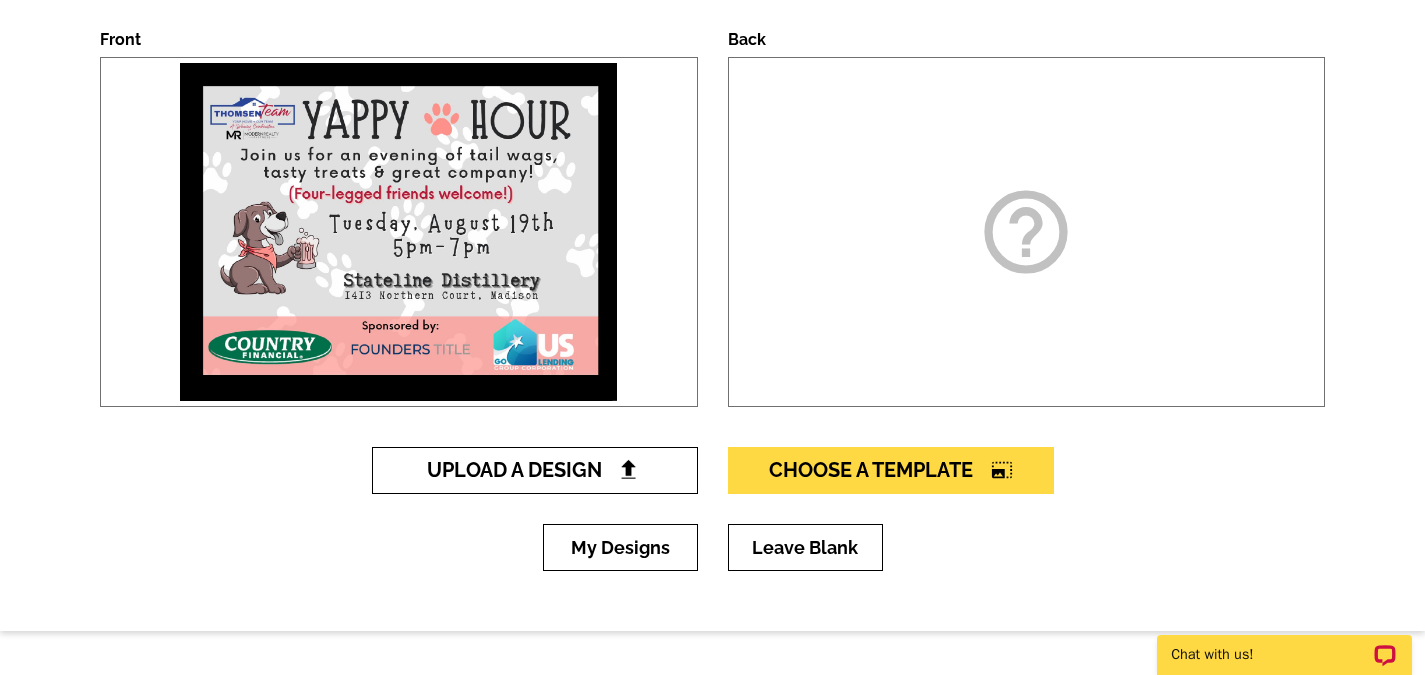 click at bounding box center [628, 469] 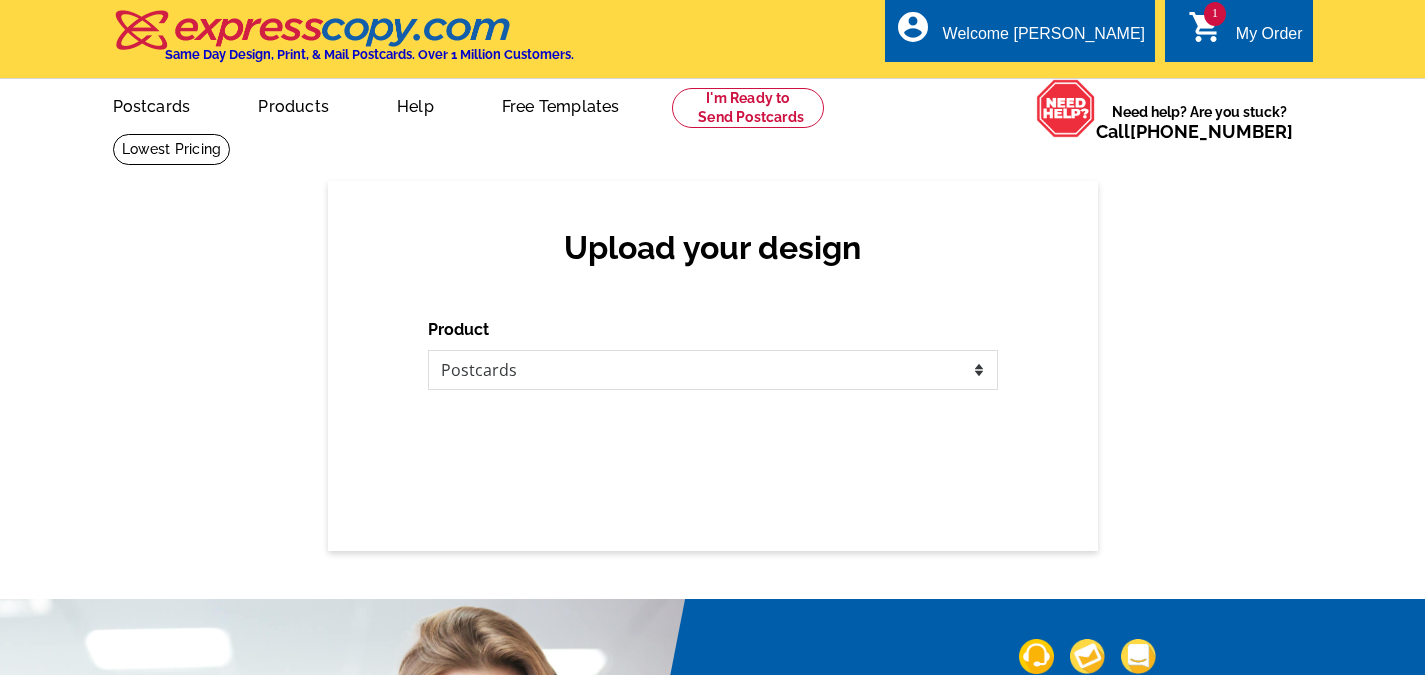 scroll, scrollTop: 0, scrollLeft: 0, axis: both 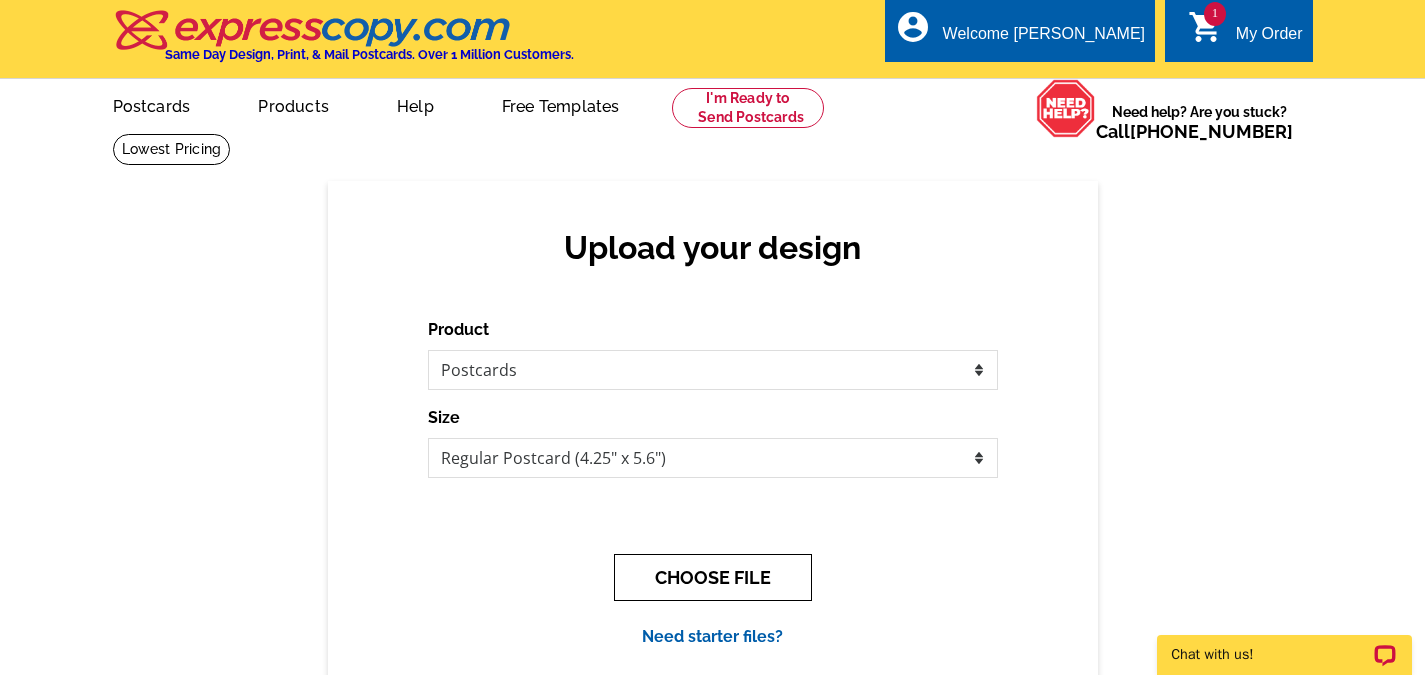click on "CHOOSE FILE" at bounding box center (713, 577) 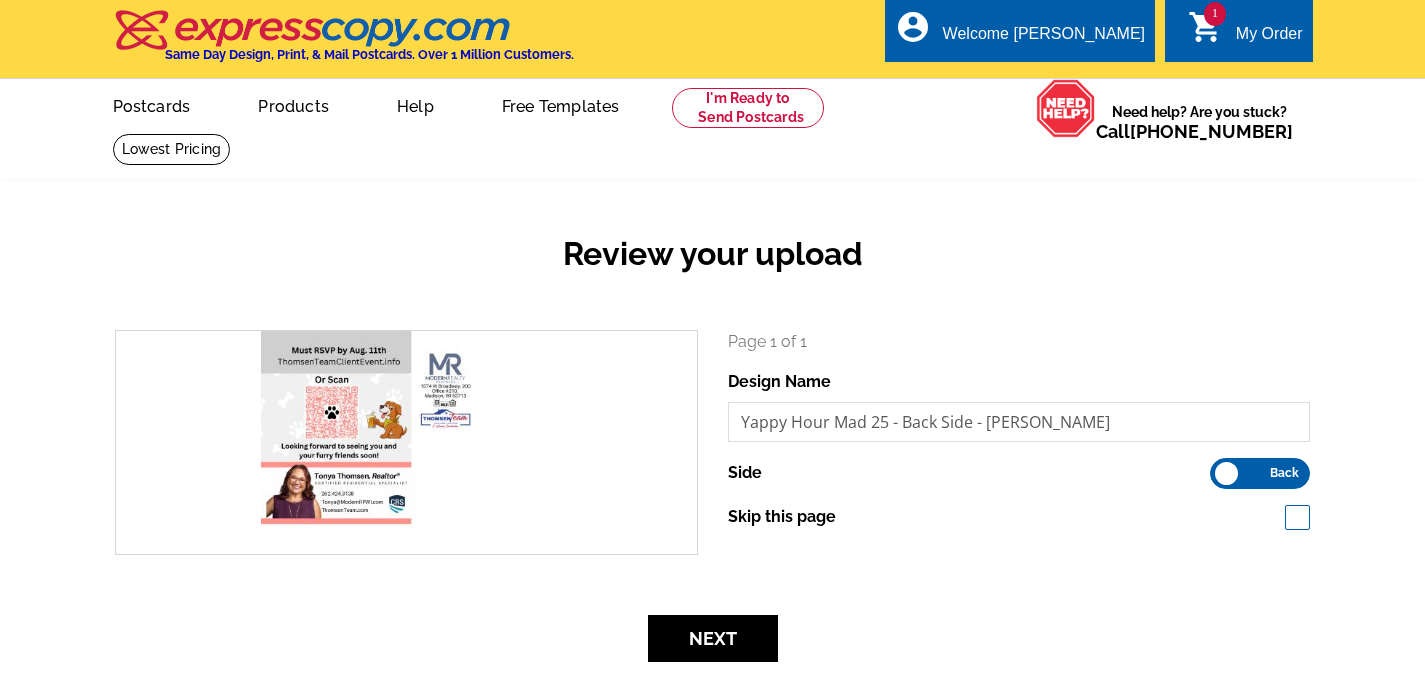scroll, scrollTop: 0, scrollLeft: 0, axis: both 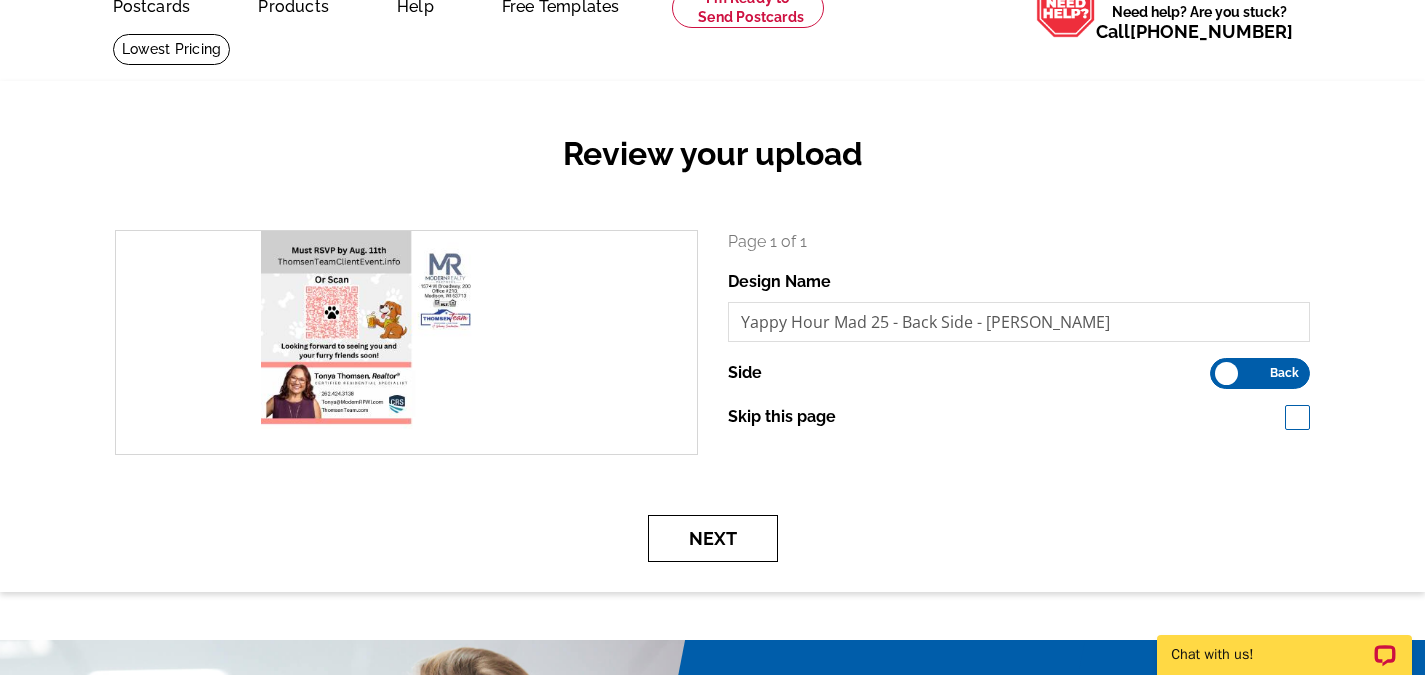click on "Next" at bounding box center [713, 538] 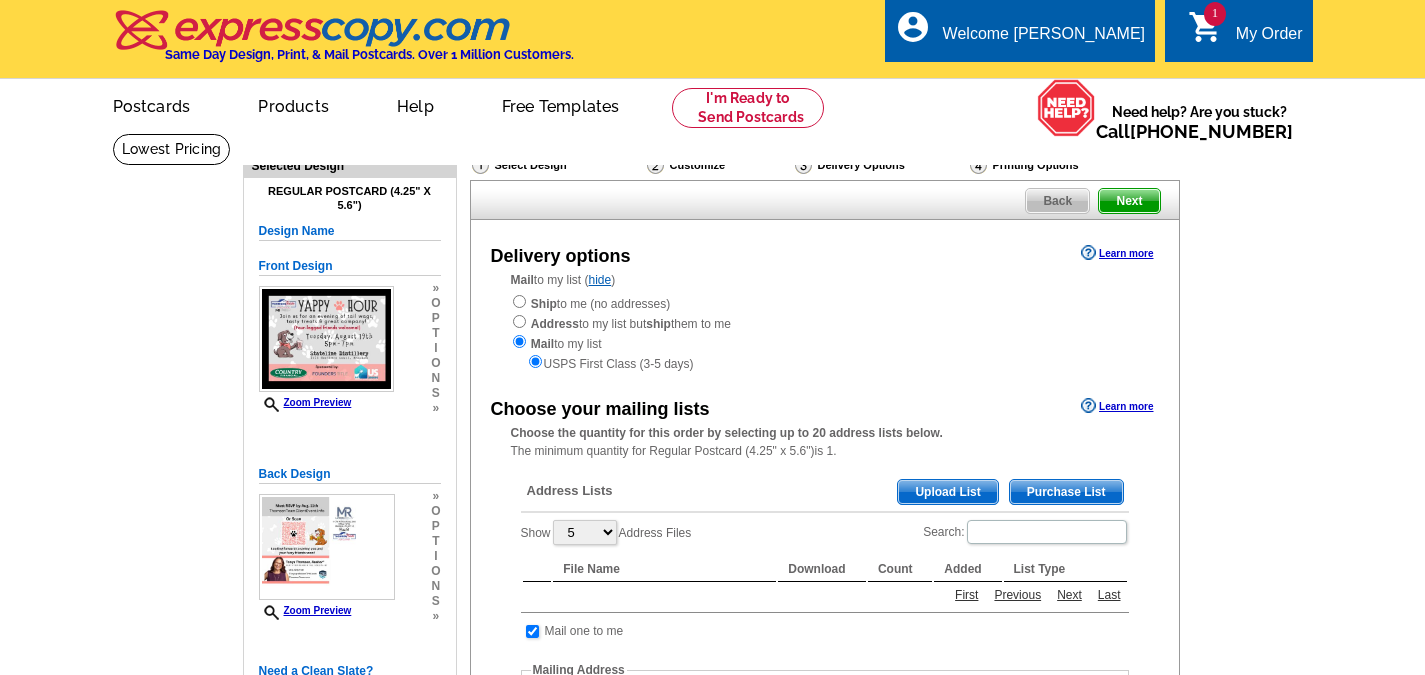 scroll, scrollTop: 0, scrollLeft: 0, axis: both 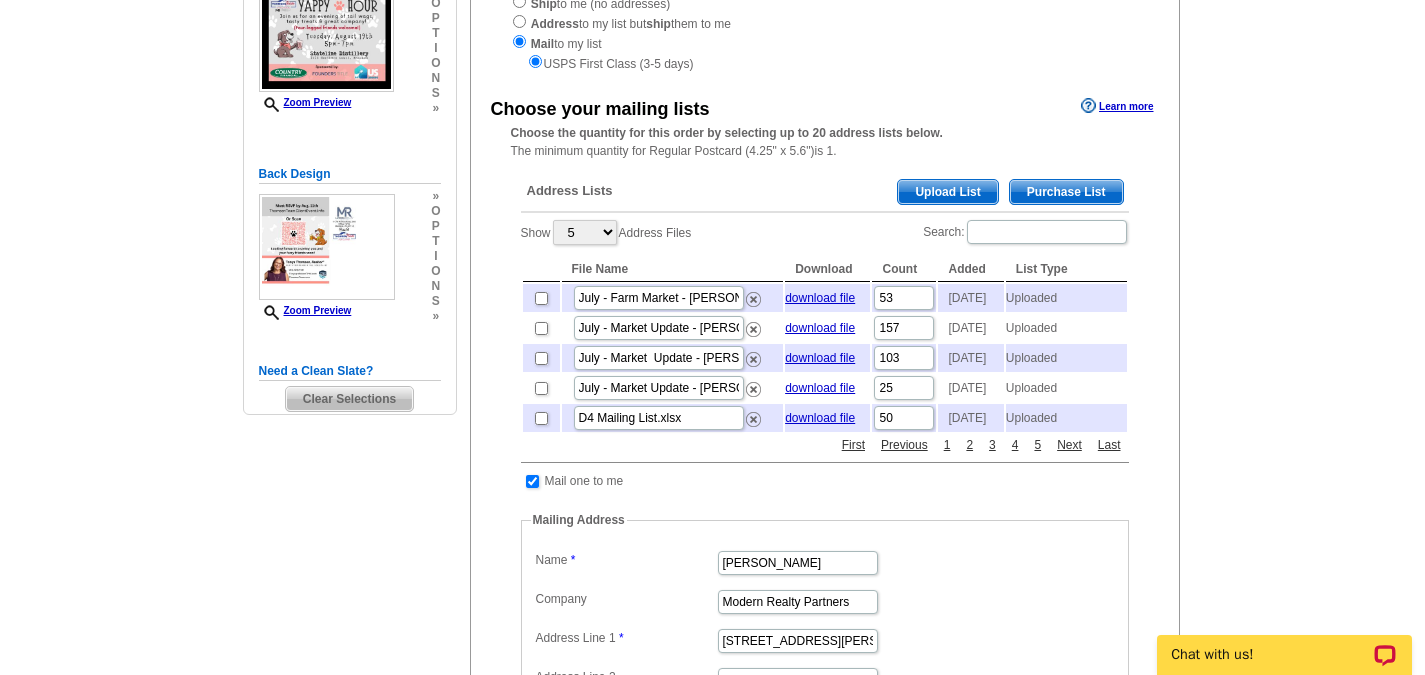 click on "Upload List" at bounding box center [947, 192] 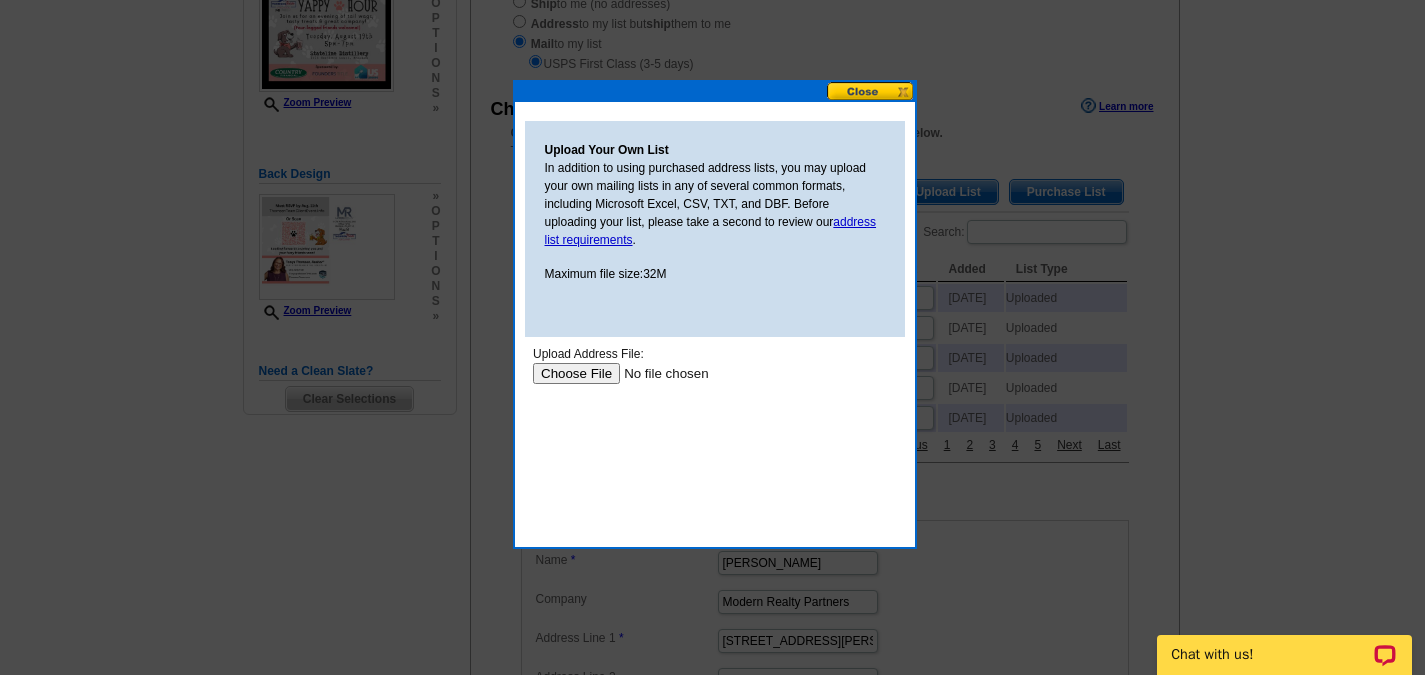 scroll, scrollTop: 0, scrollLeft: 0, axis: both 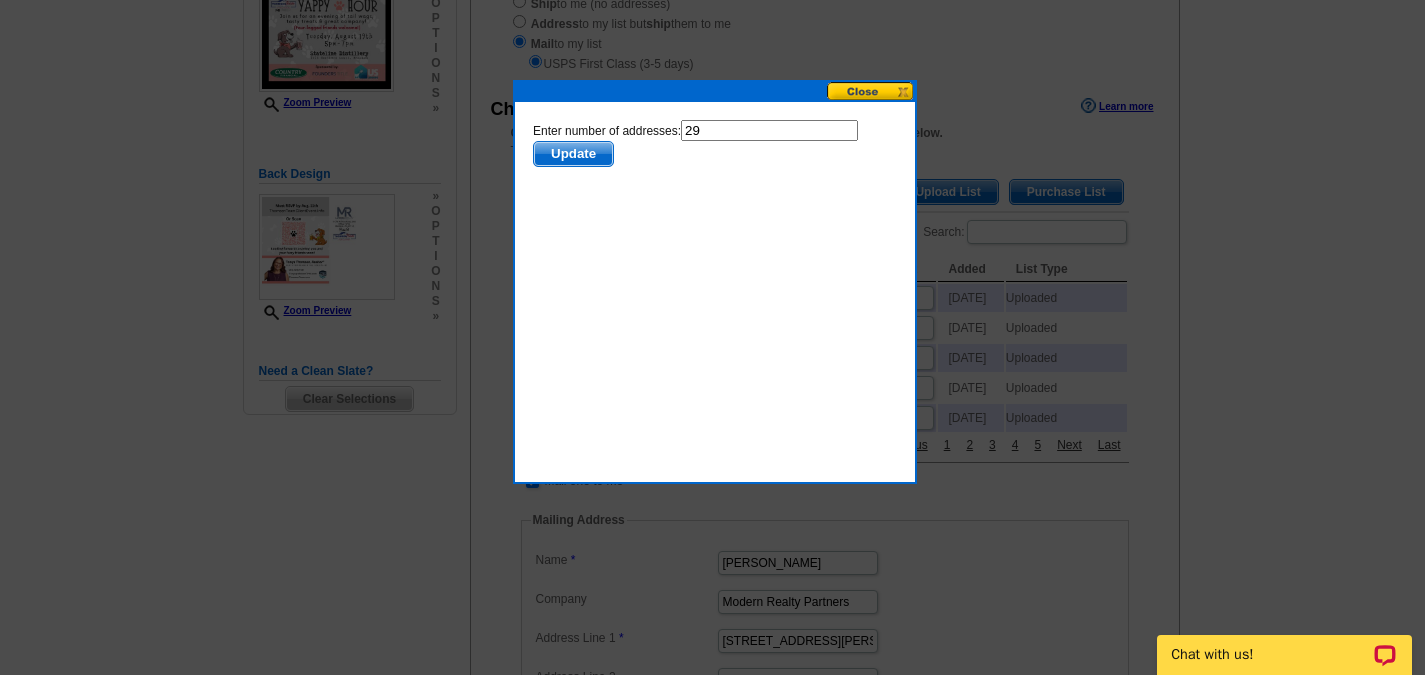 click on "29" at bounding box center (768, 130) 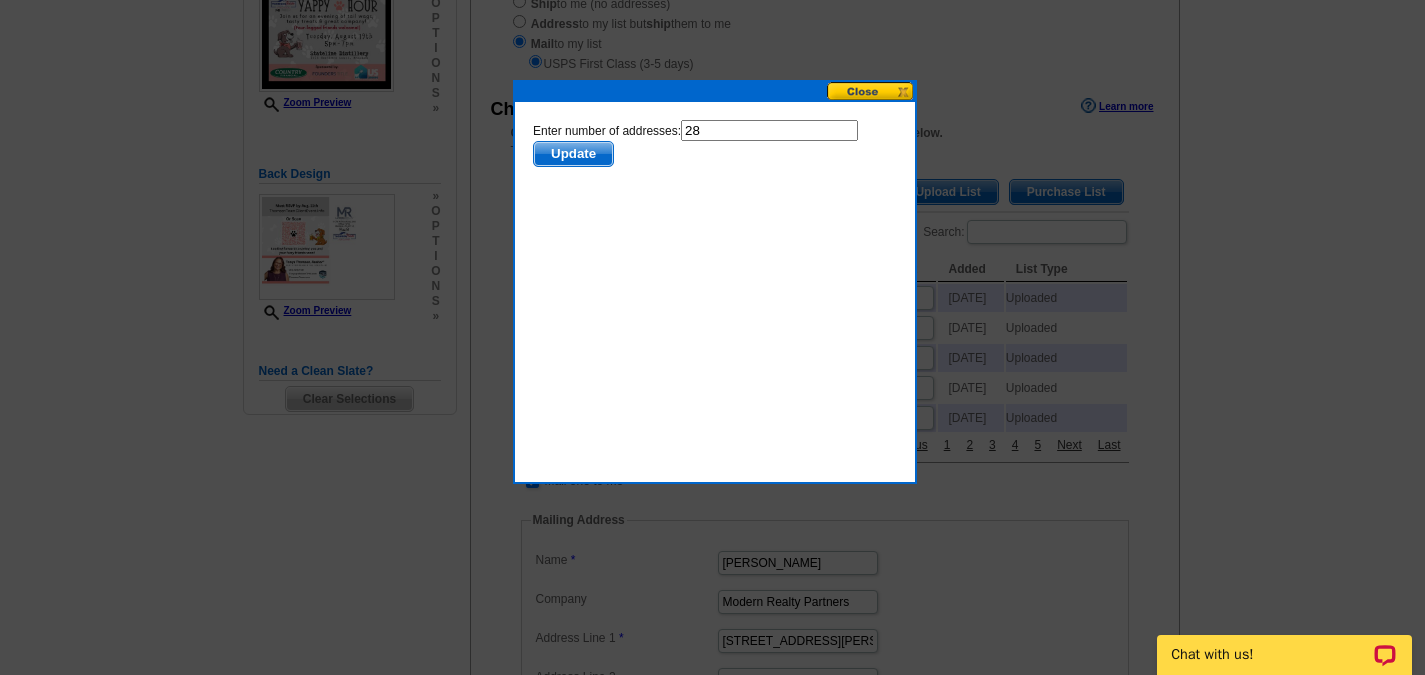 type on "28" 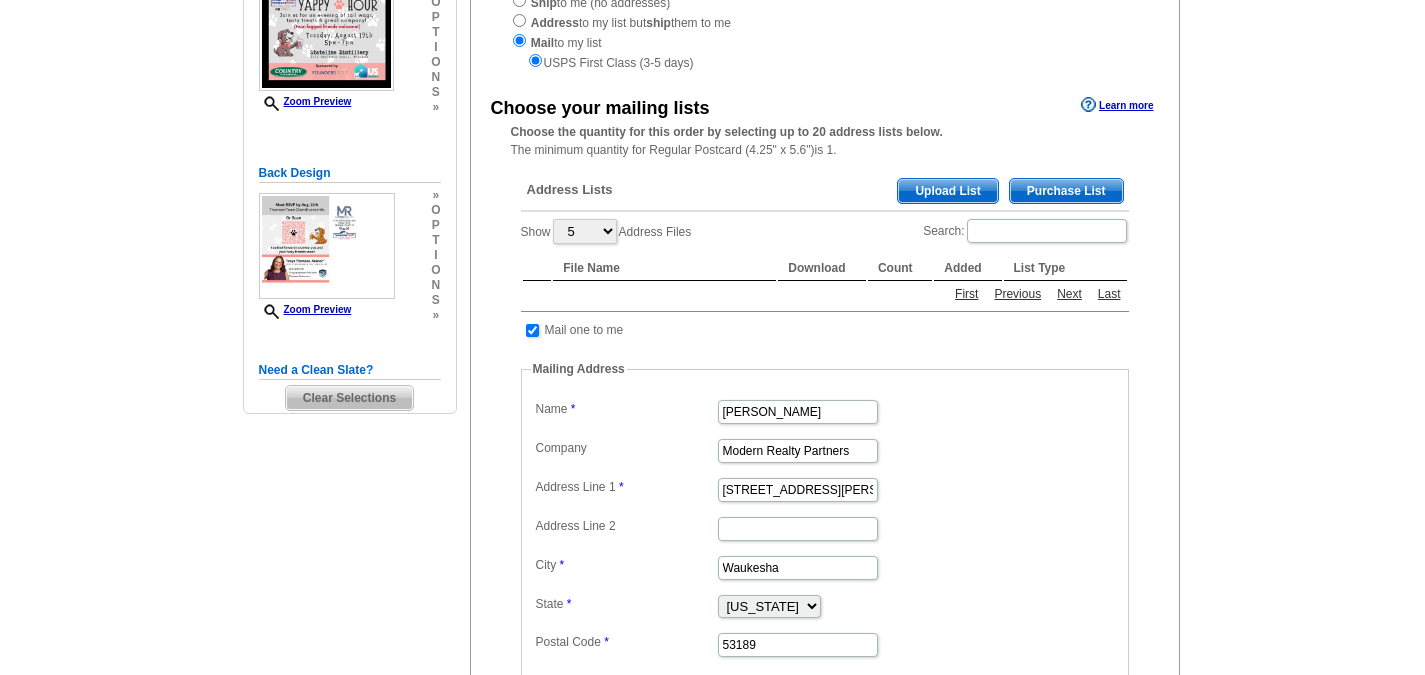 scroll, scrollTop: 300, scrollLeft: 0, axis: vertical 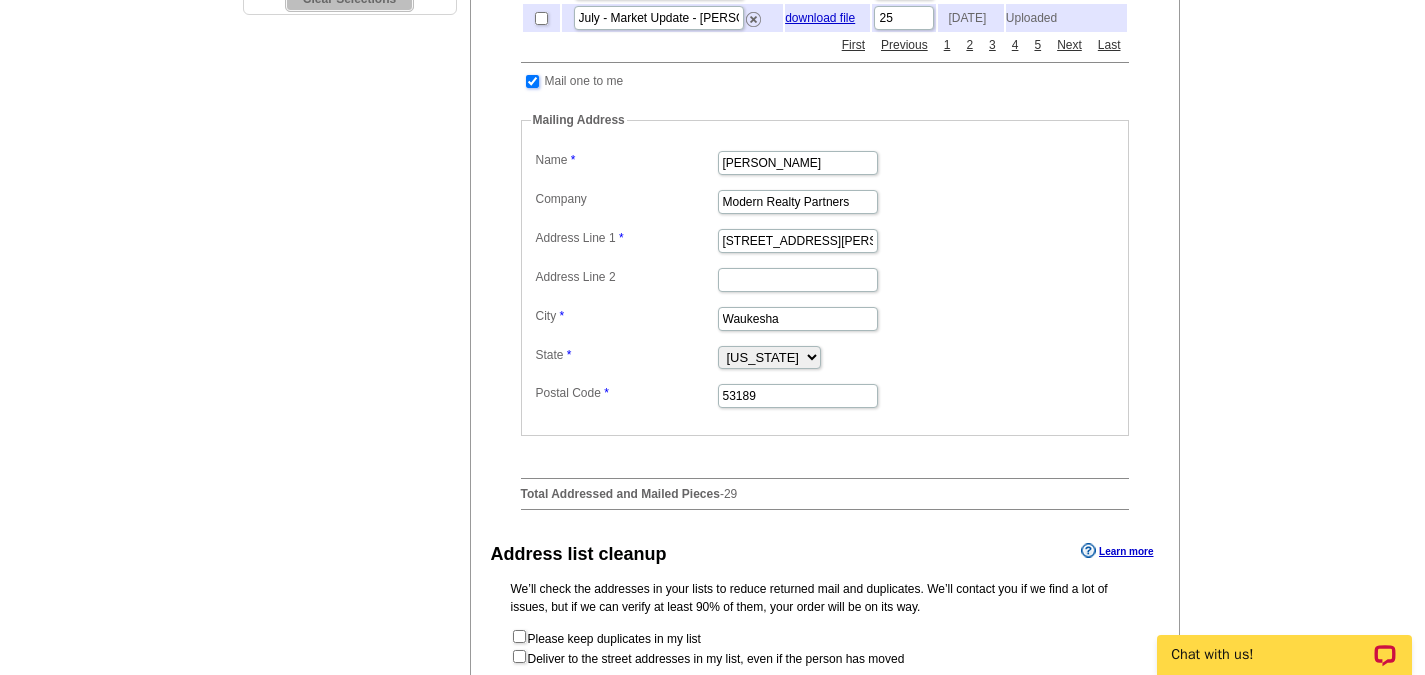 click at bounding box center [532, 81] 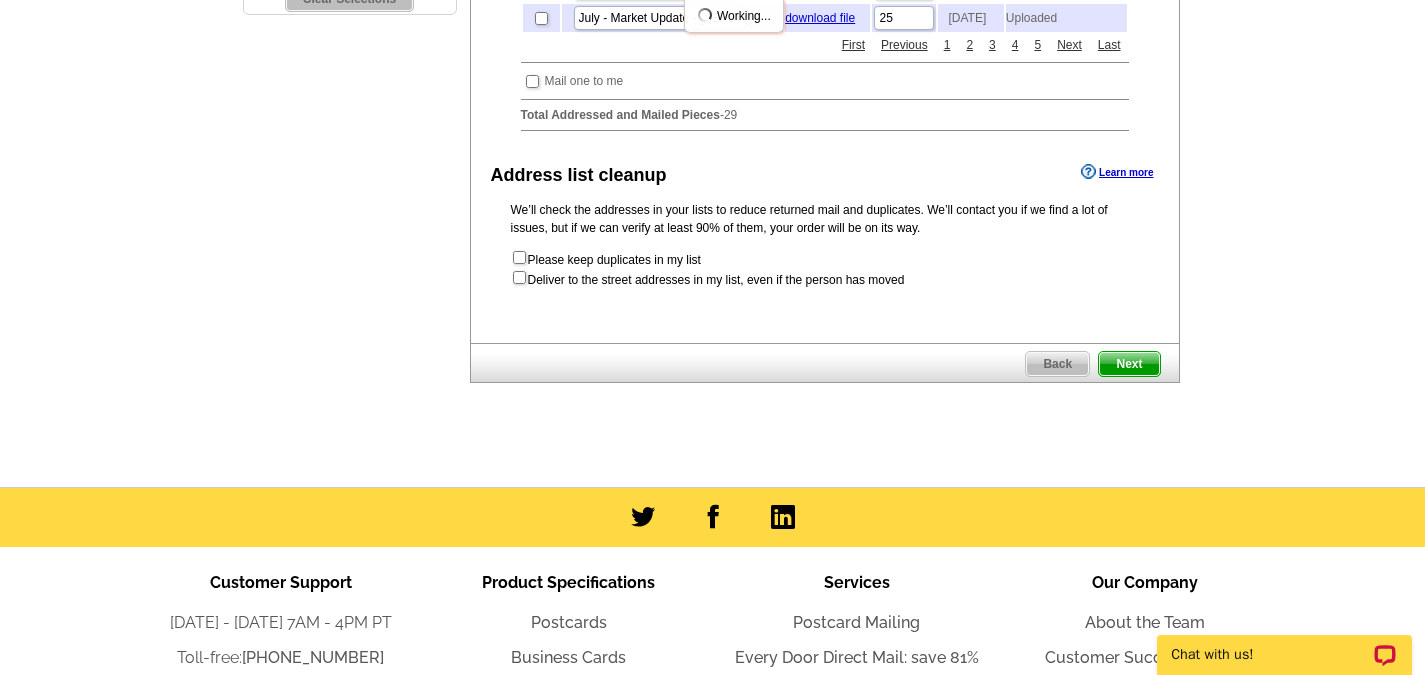click on "Next" at bounding box center (1129, 364) 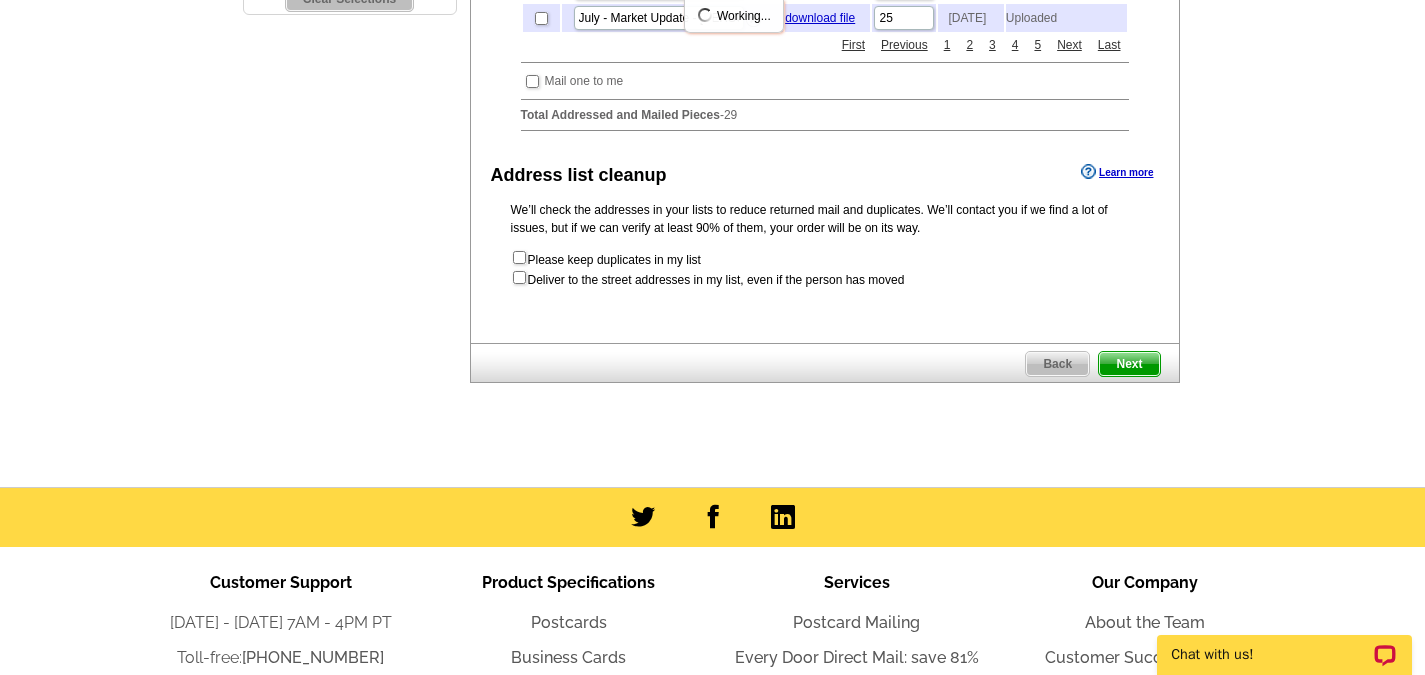 scroll, scrollTop: 0, scrollLeft: 0, axis: both 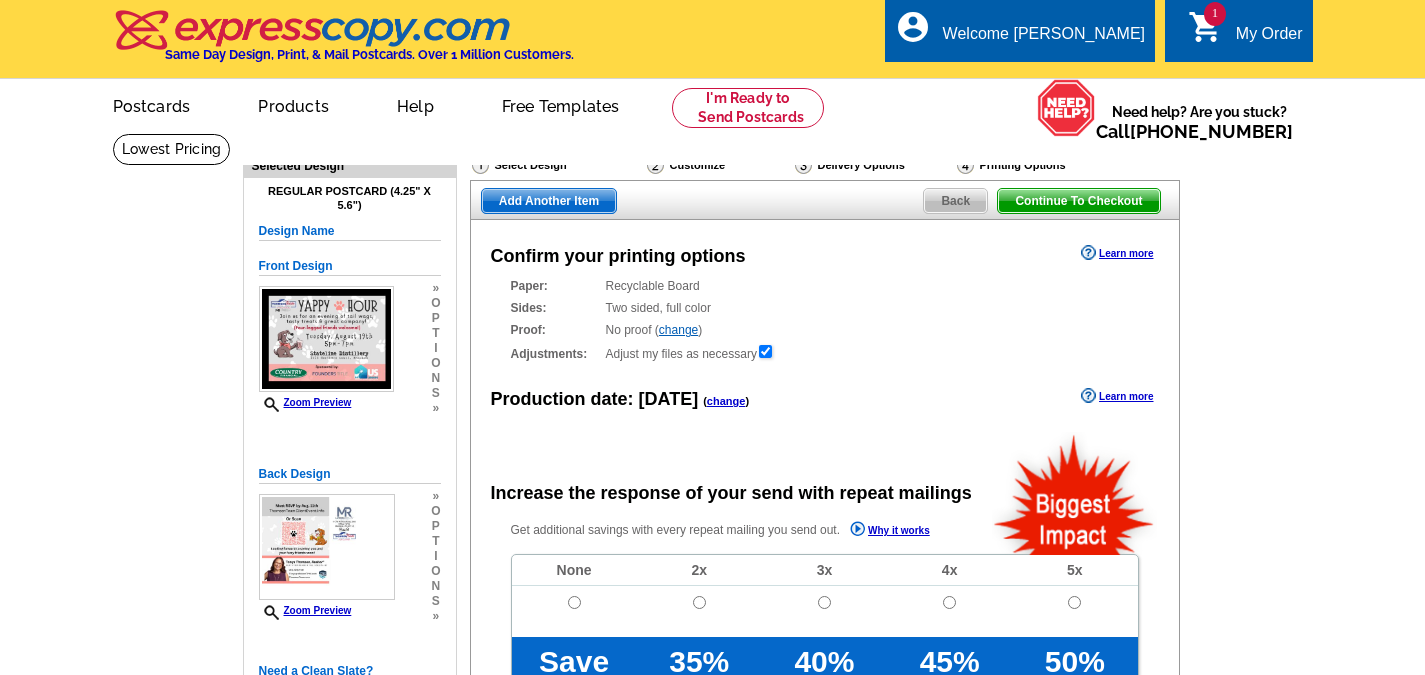 radio on "false" 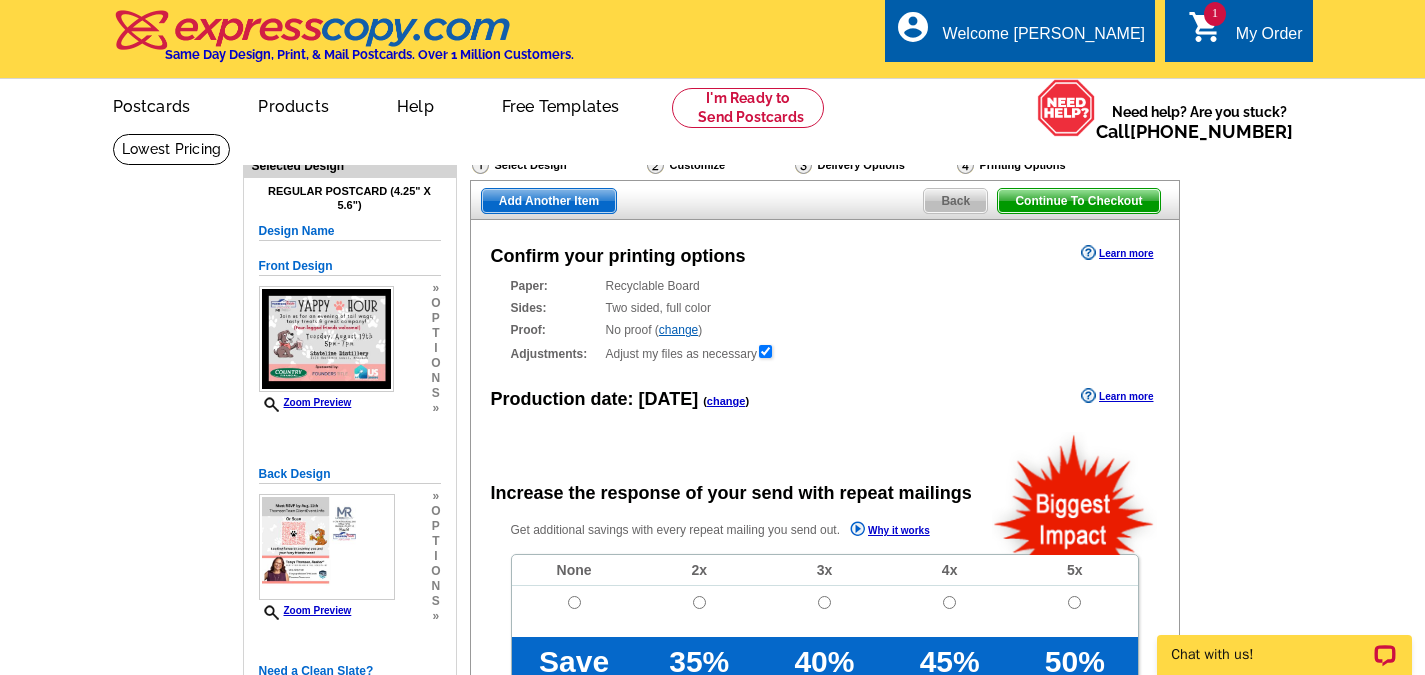scroll, scrollTop: 0, scrollLeft: 0, axis: both 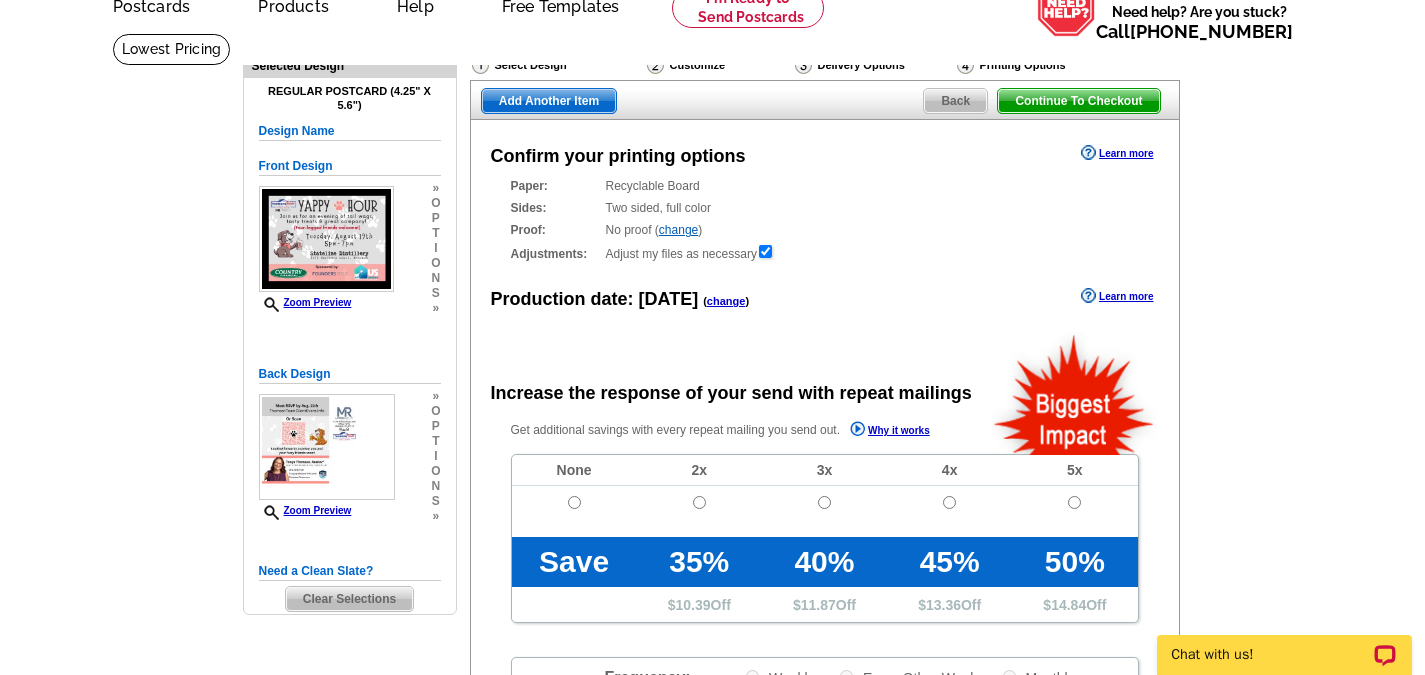 click on "change" at bounding box center [726, 301] 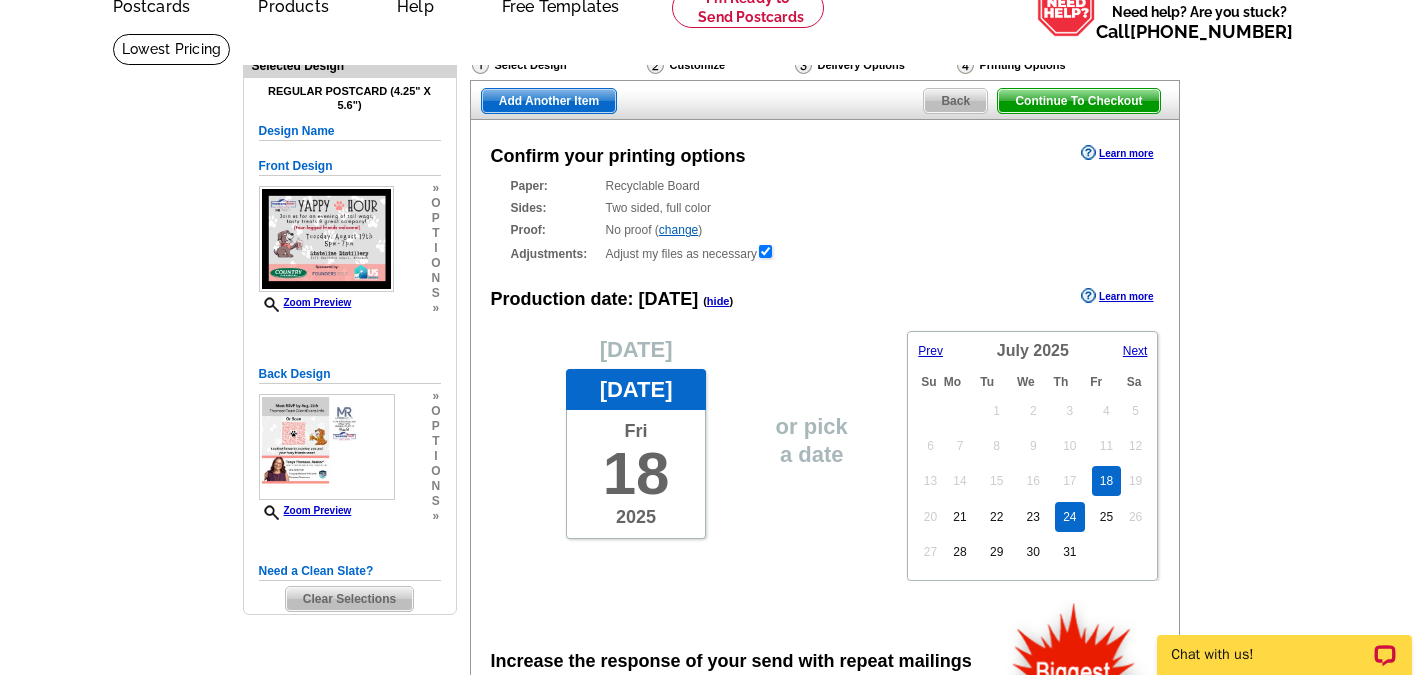 click on "24" at bounding box center (1069, 517) 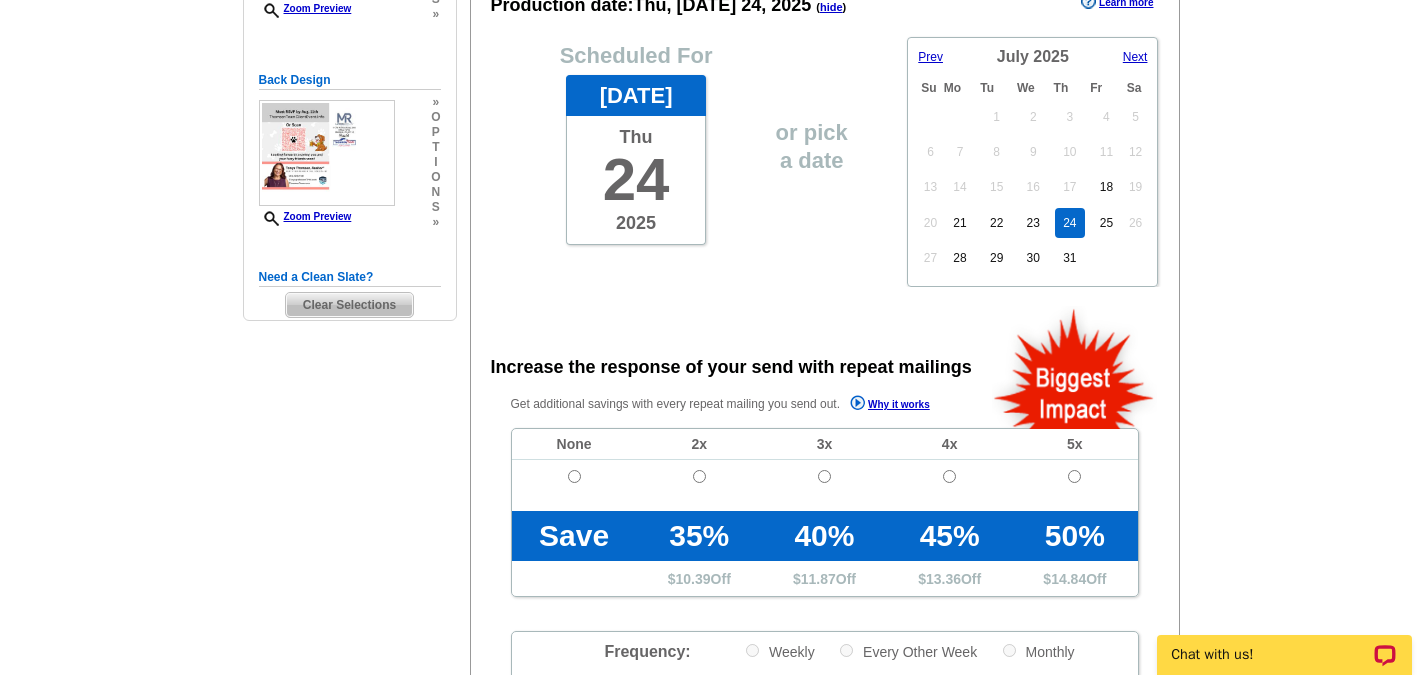 scroll, scrollTop: 400, scrollLeft: 0, axis: vertical 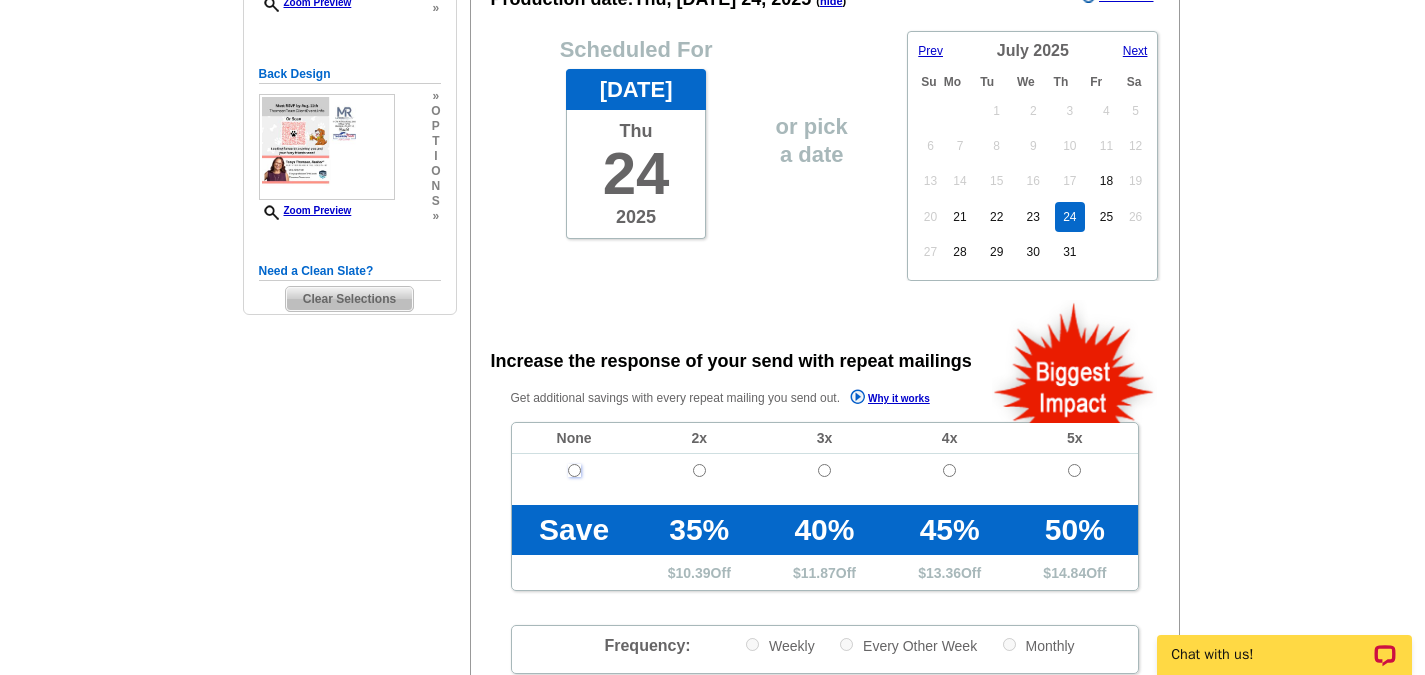 click at bounding box center [574, 470] 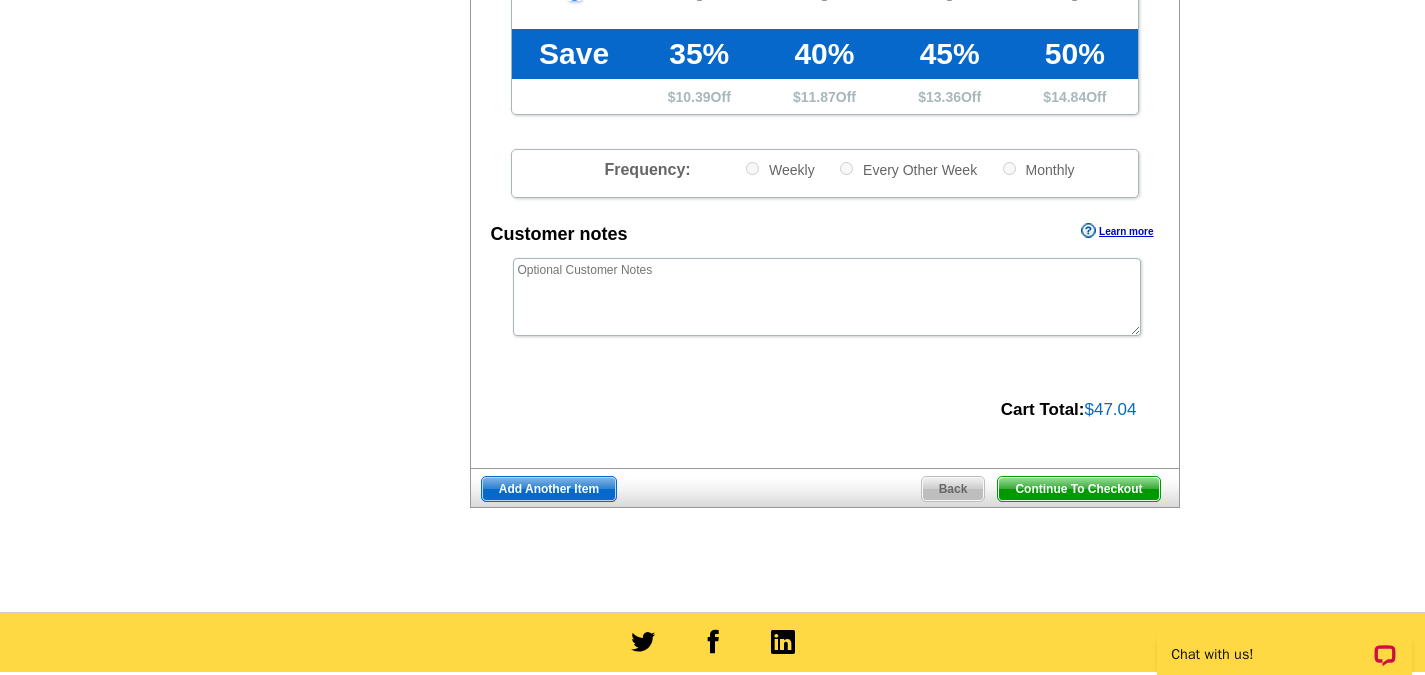 scroll, scrollTop: 900, scrollLeft: 0, axis: vertical 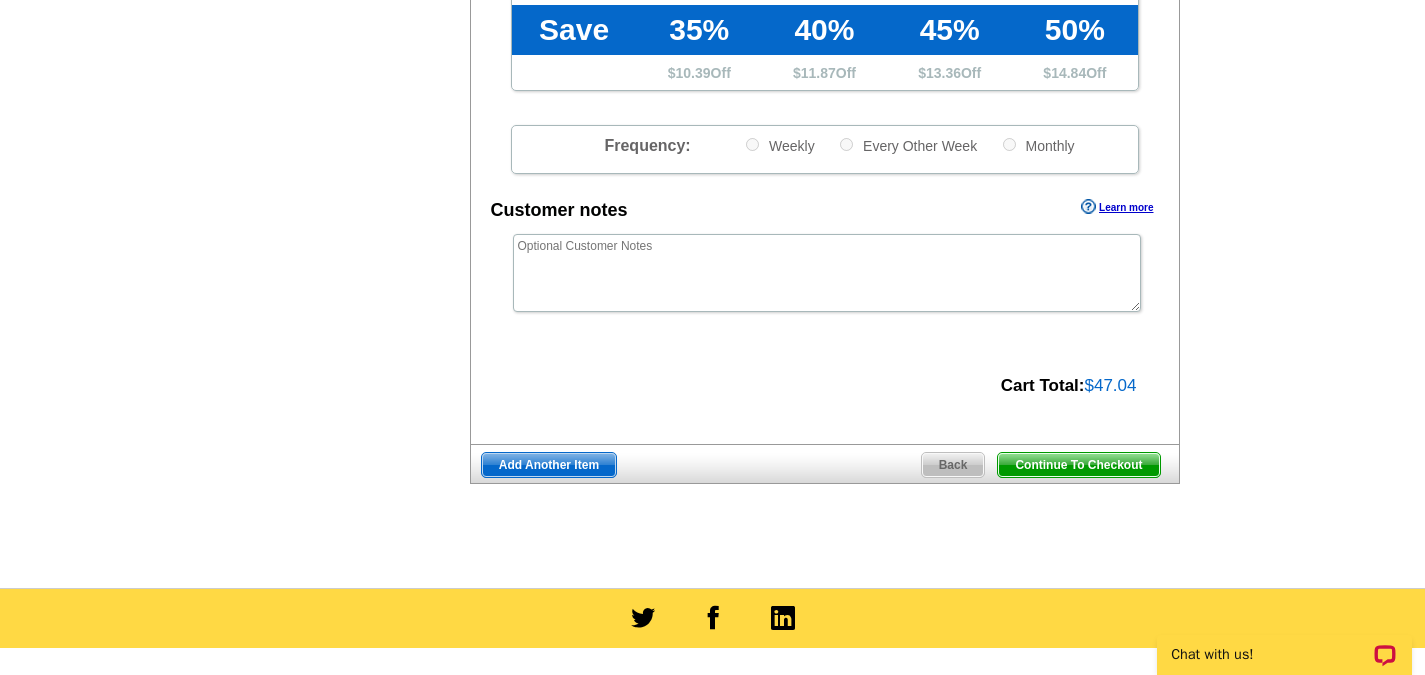 click on "Add Another Item" at bounding box center [549, 465] 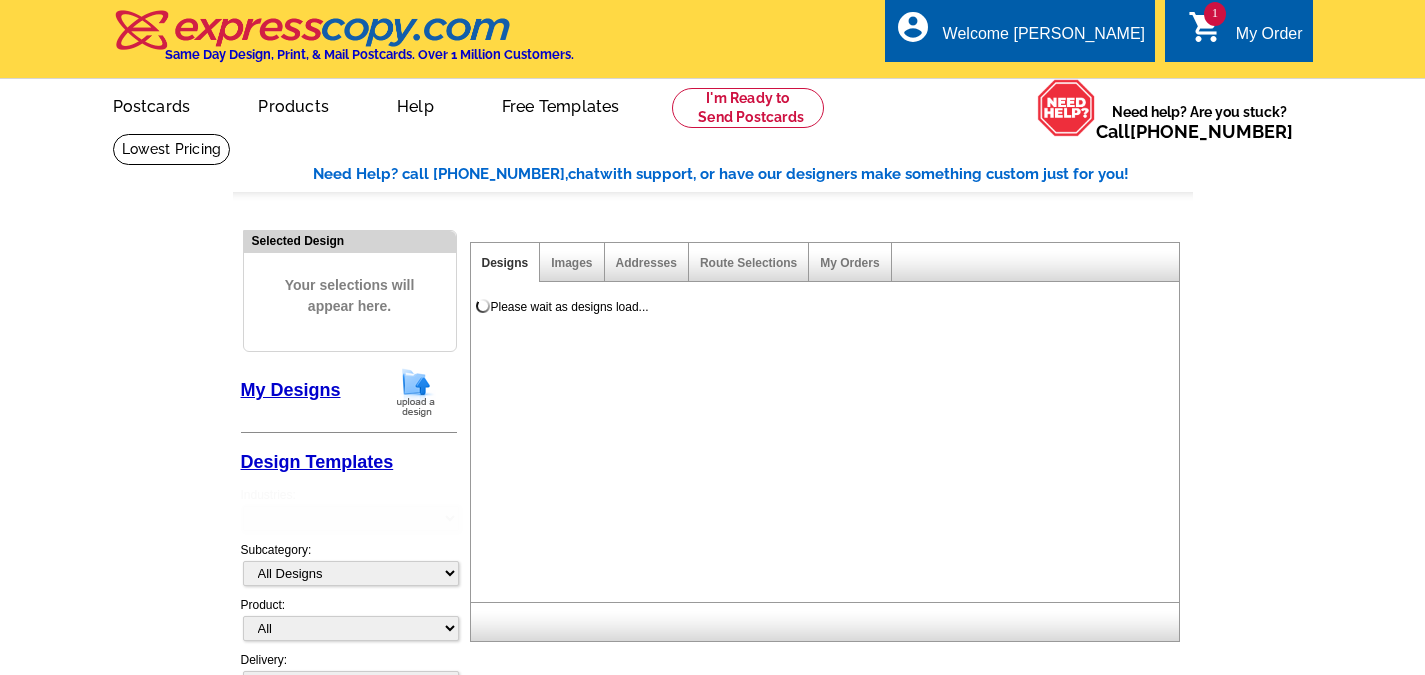 scroll, scrollTop: 0, scrollLeft: 0, axis: both 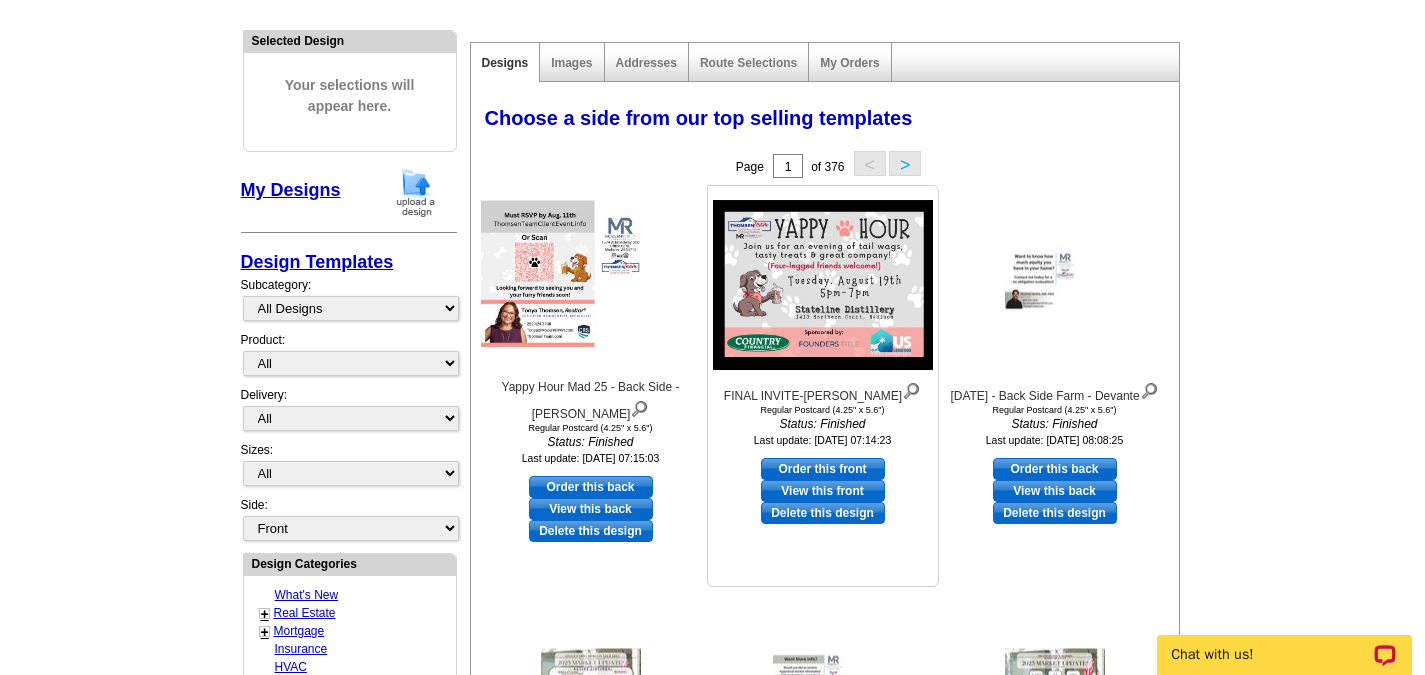 click on "Order this front" at bounding box center [823, 469] 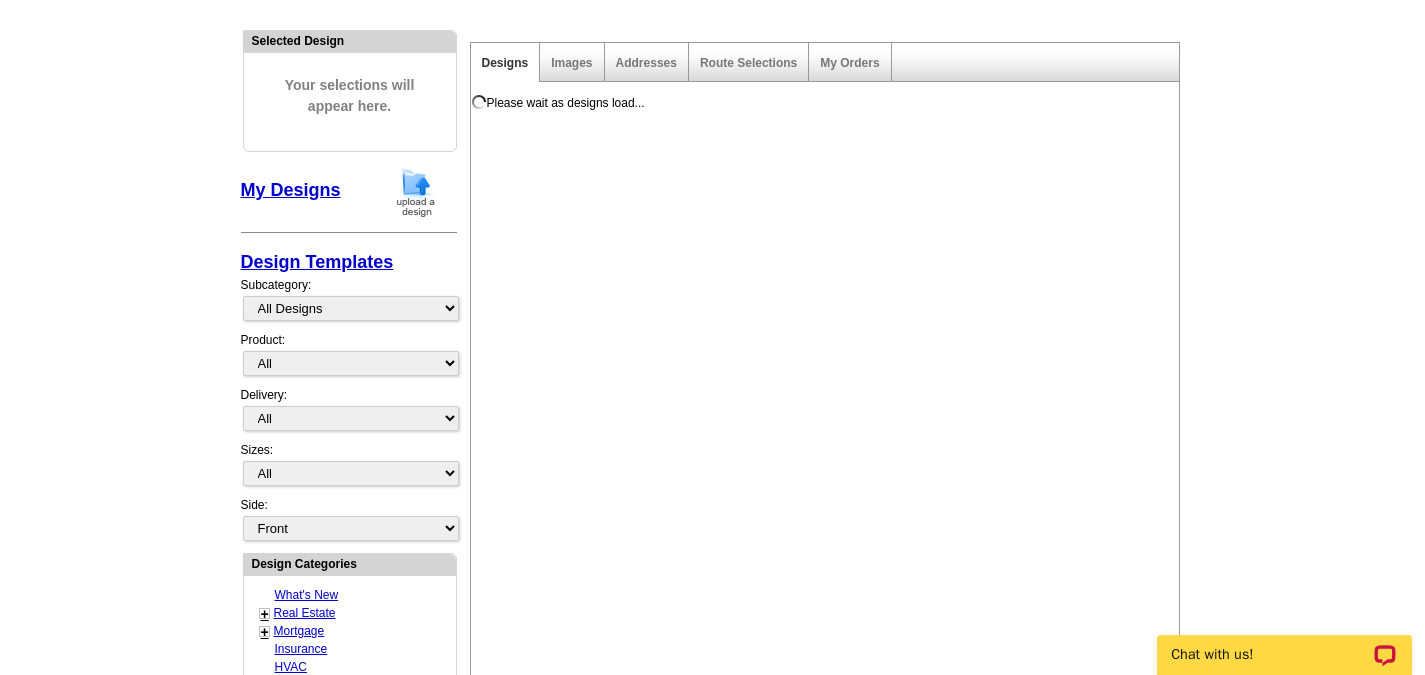 select on "1" 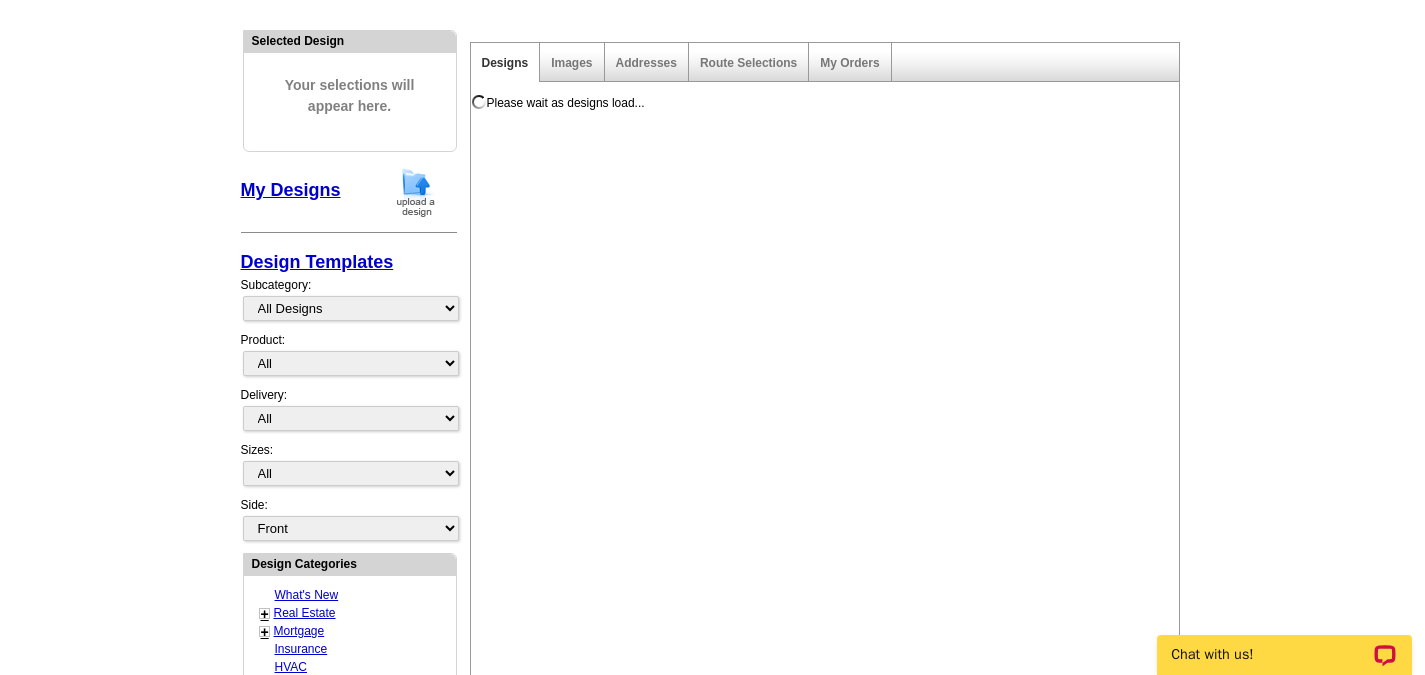 select on "back" 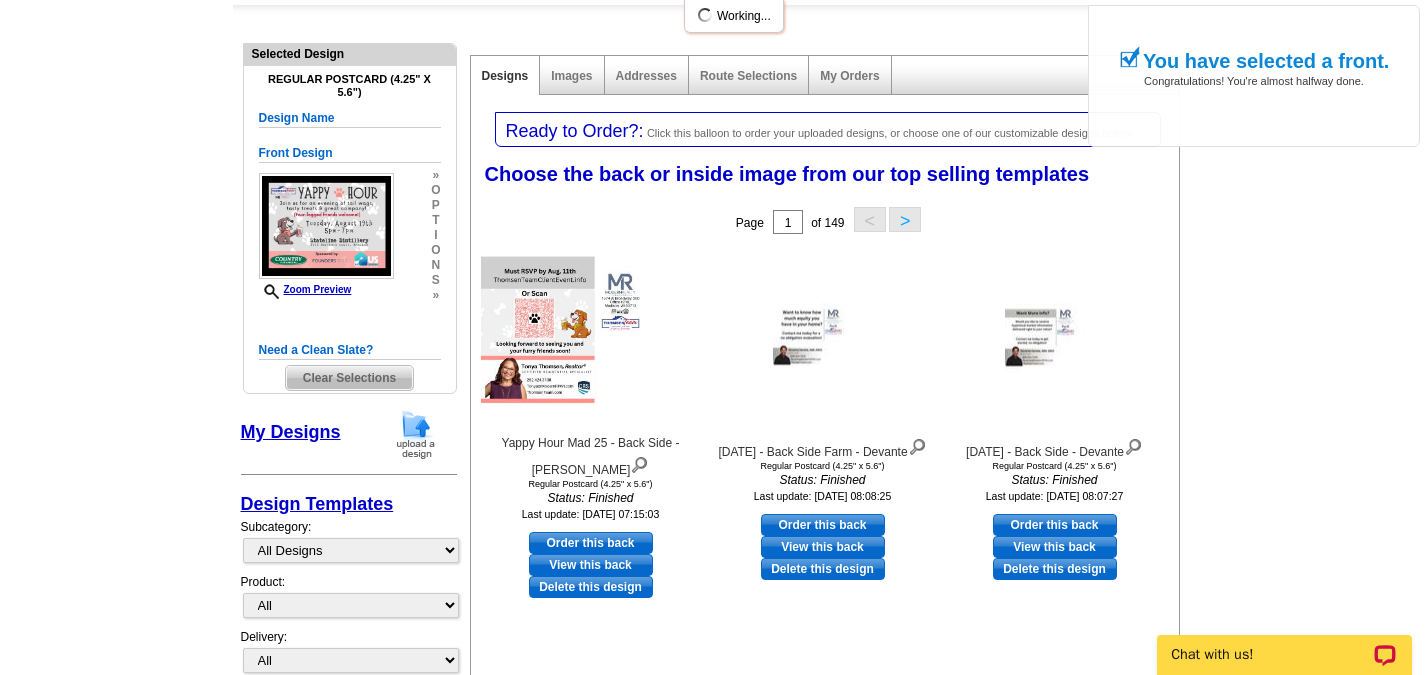 scroll, scrollTop: 200, scrollLeft: 0, axis: vertical 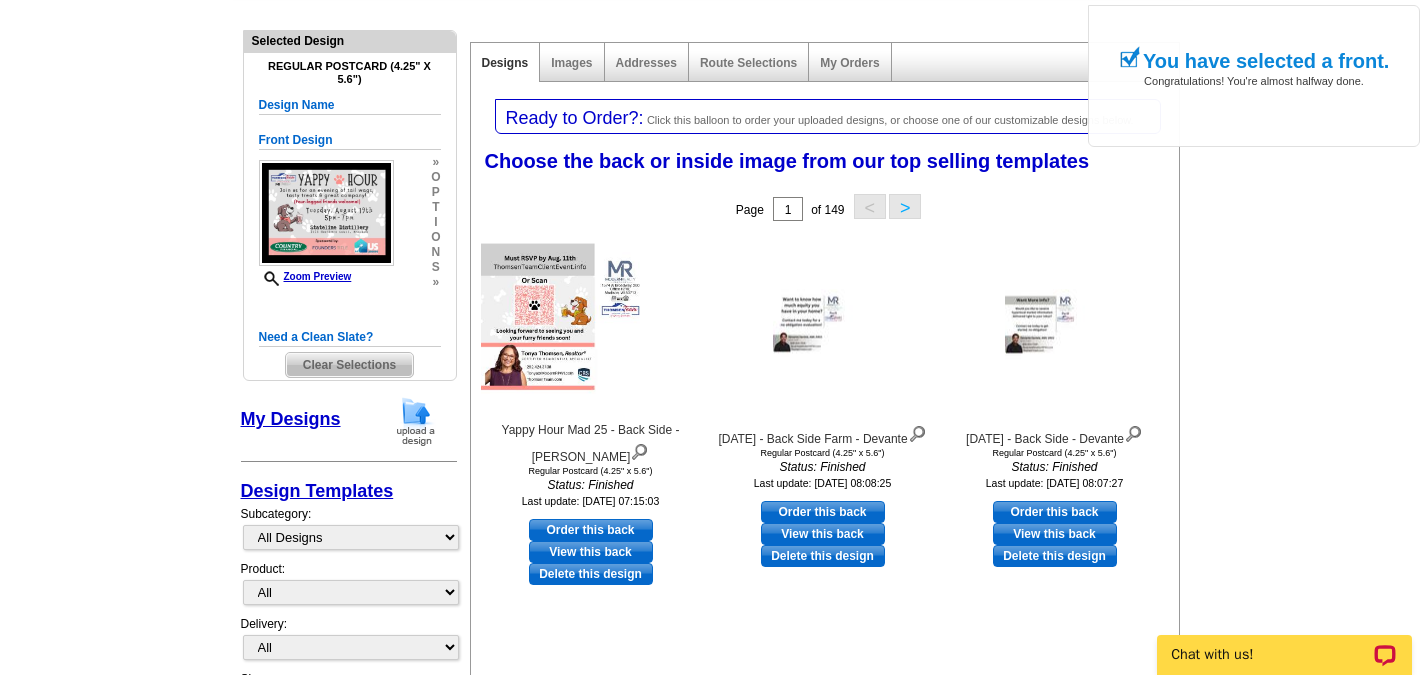 click at bounding box center [416, 421] 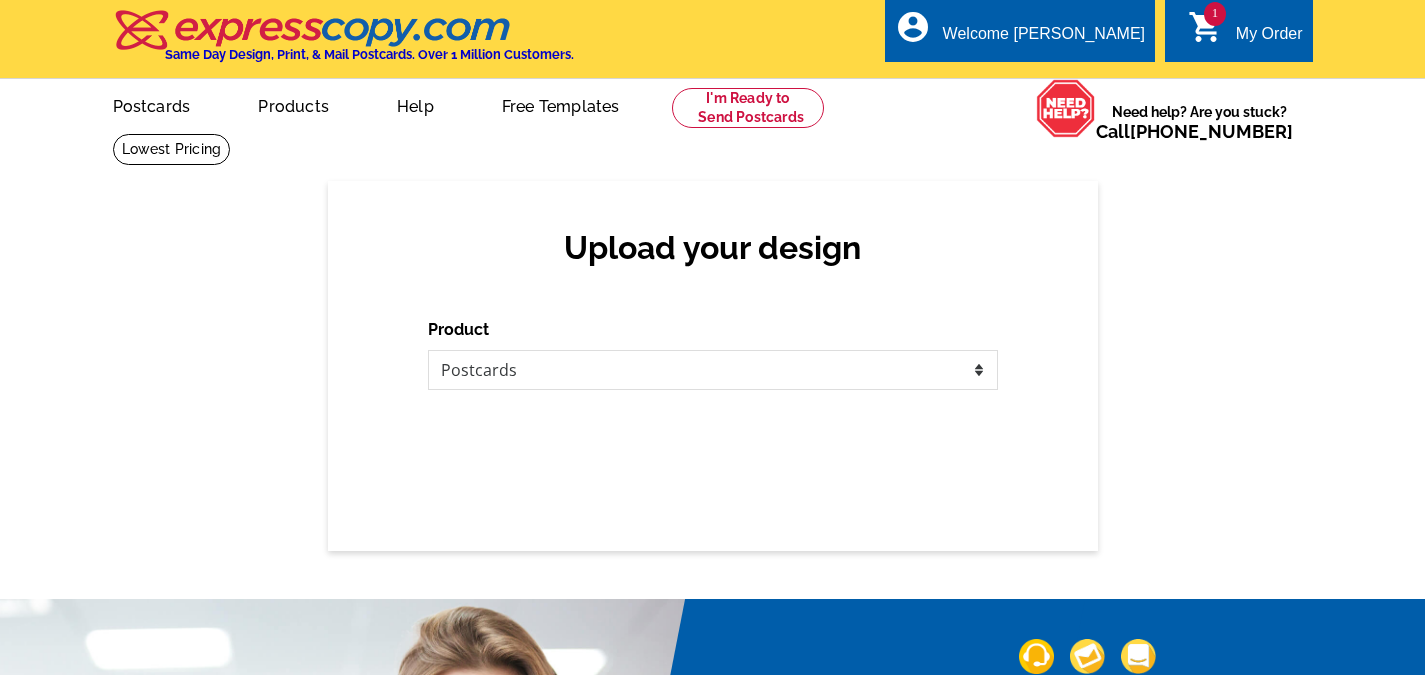 scroll, scrollTop: 0, scrollLeft: 0, axis: both 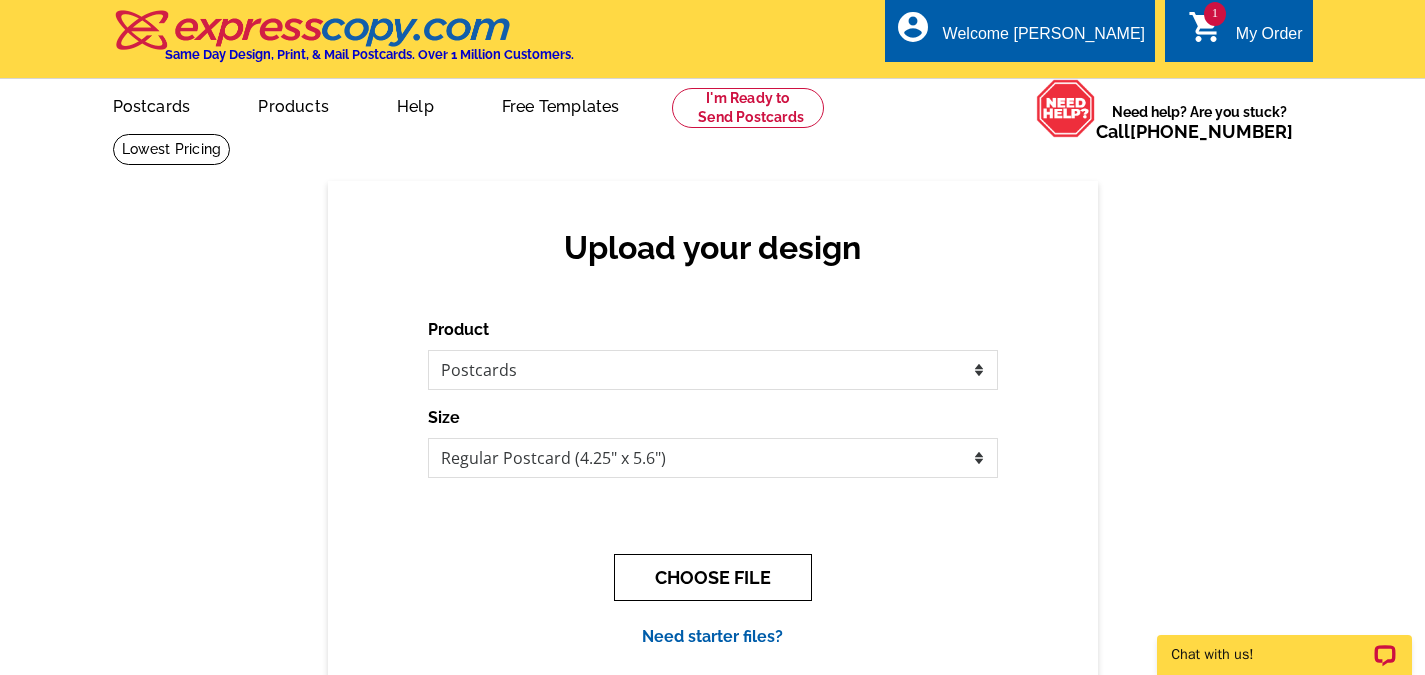 drag, startPoint x: 722, startPoint y: 575, endPoint x: 761, endPoint y: 616, distance: 56.586216 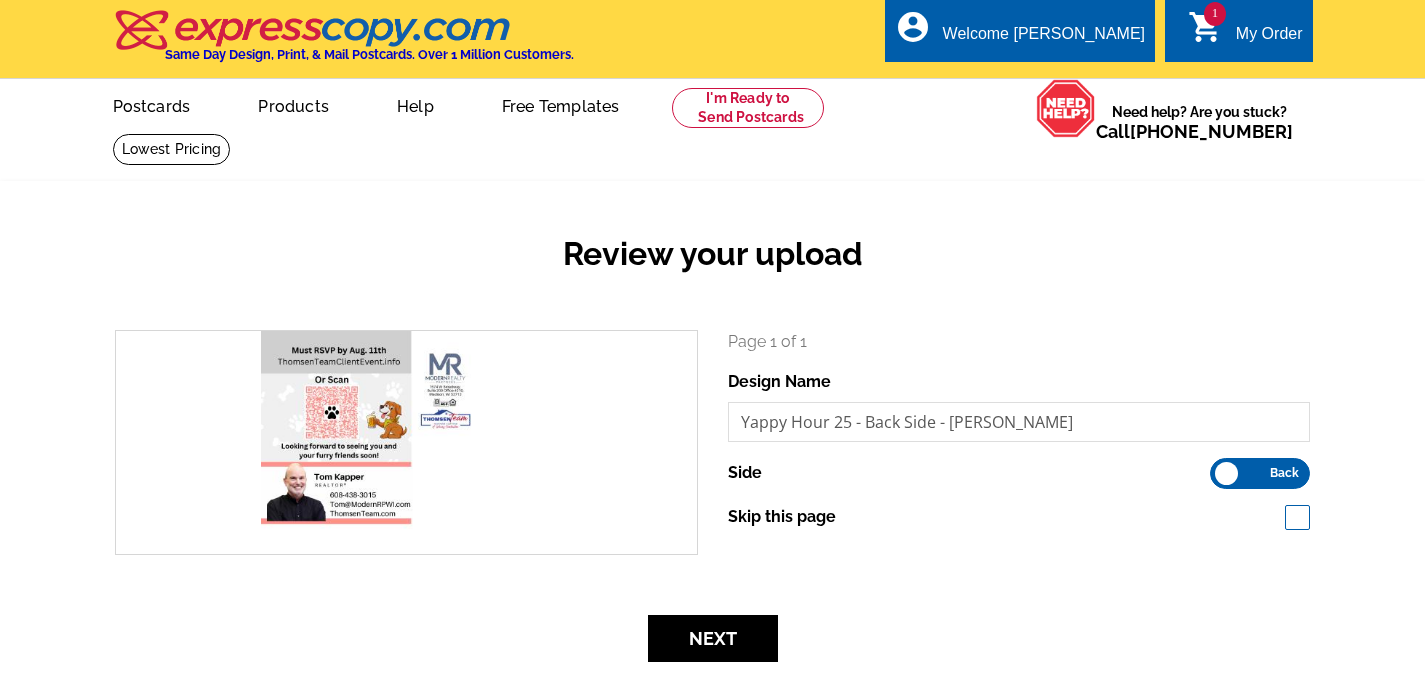 scroll, scrollTop: 0, scrollLeft: 0, axis: both 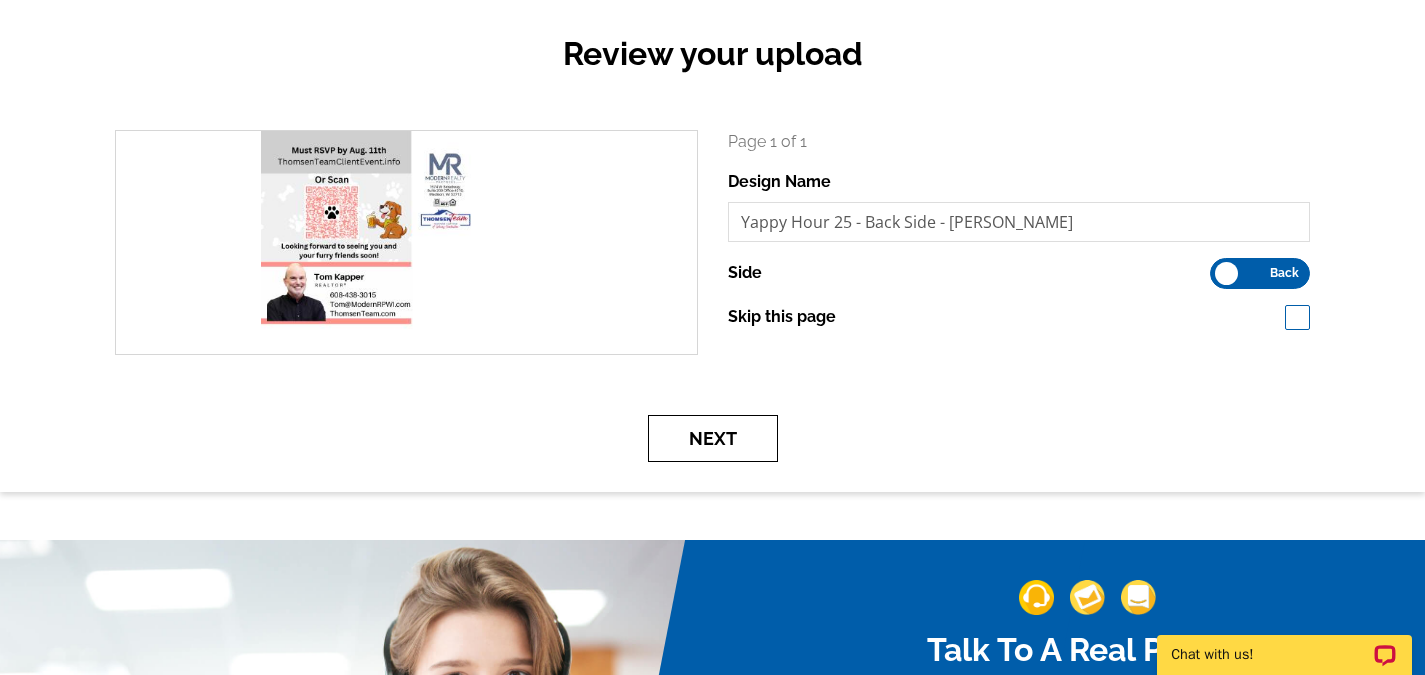 click on "Next" at bounding box center (713, 438) 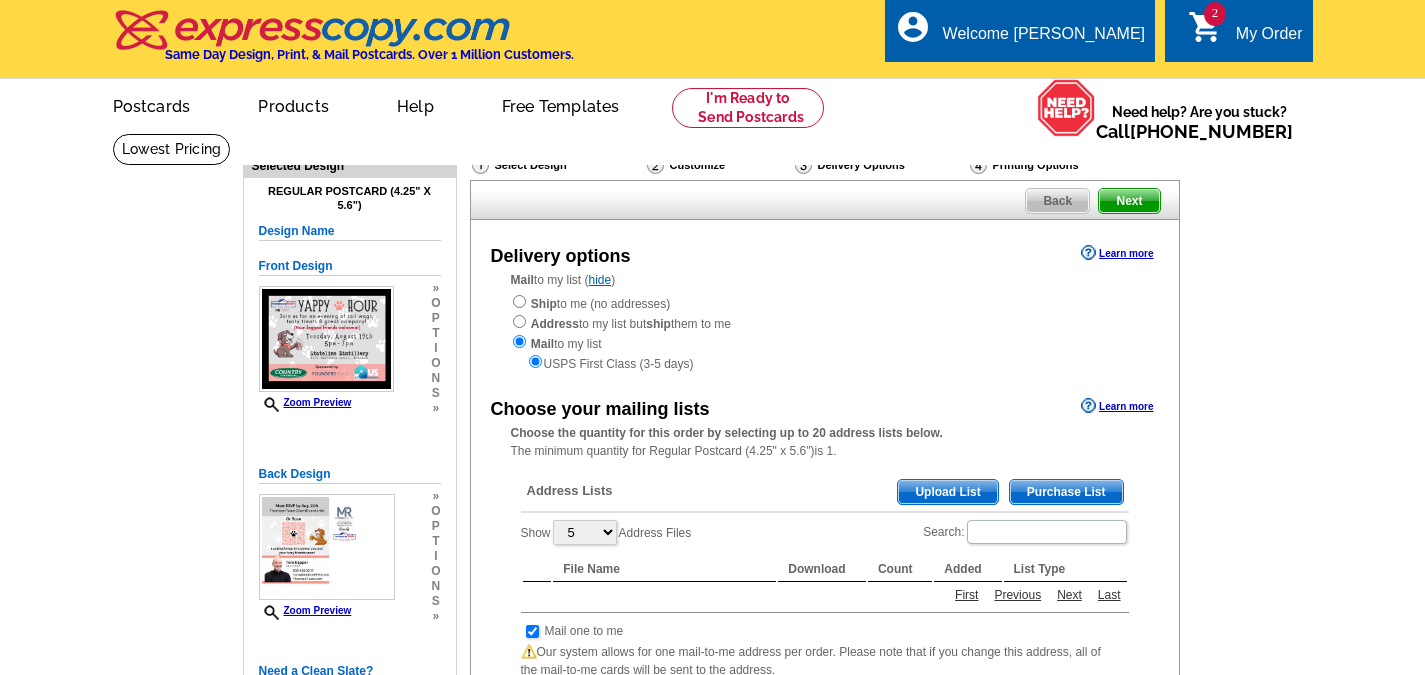 scroll, scrollTop: 0, scrollLeft: 0, axis: both 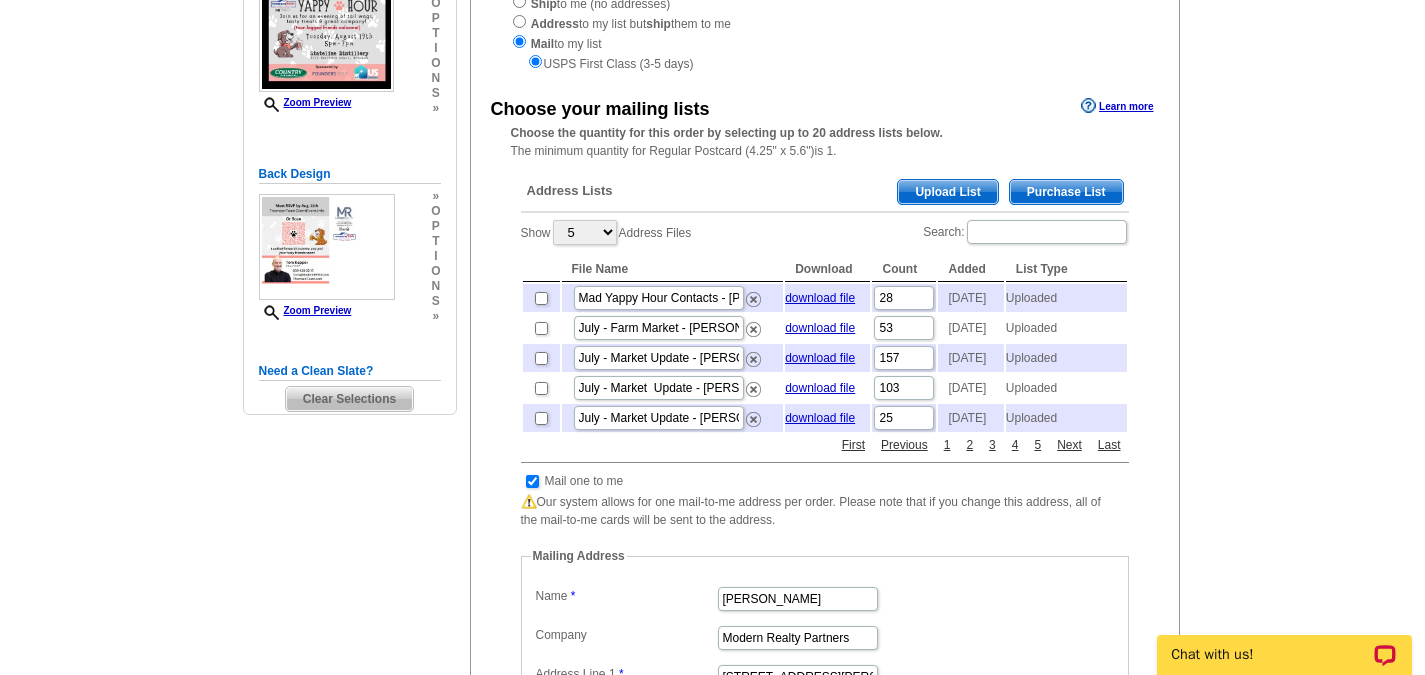 click on "Upload List" at bounding box center [947, 192] 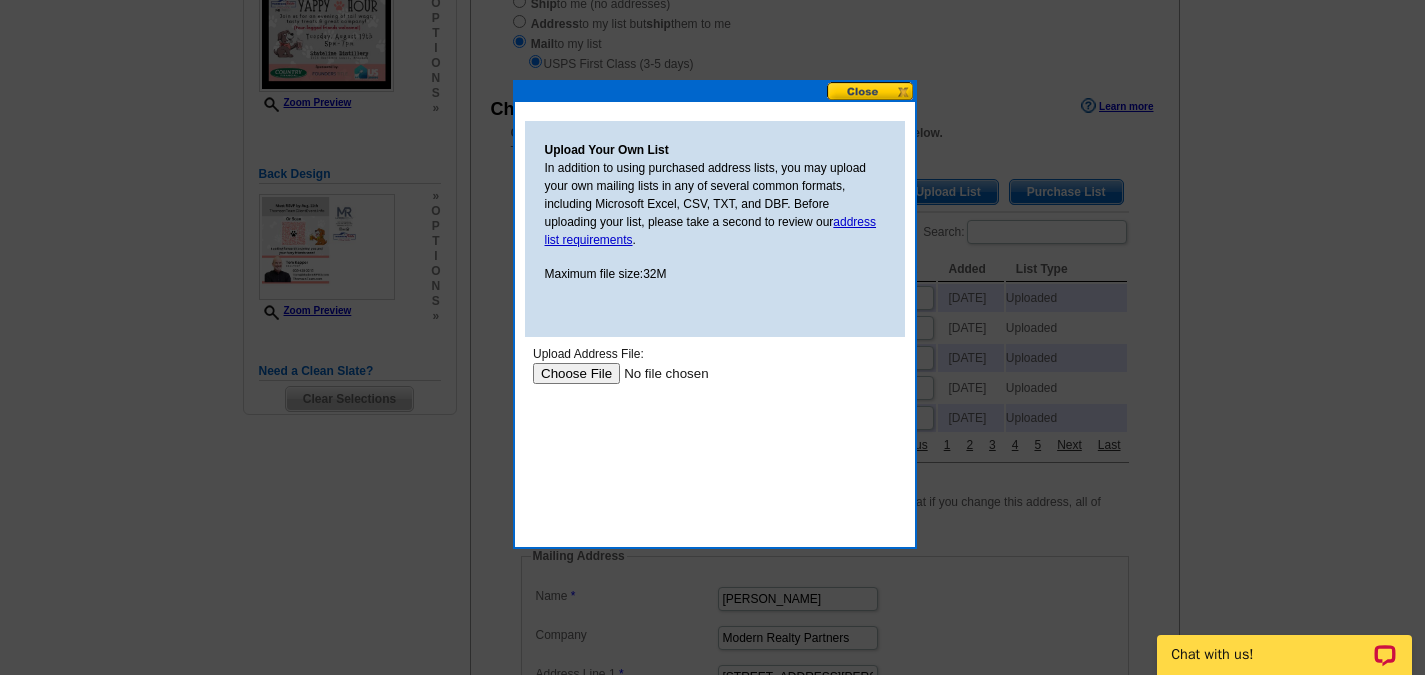 scroll, scrollTop: 0, scrollLeft: 0, axis: both 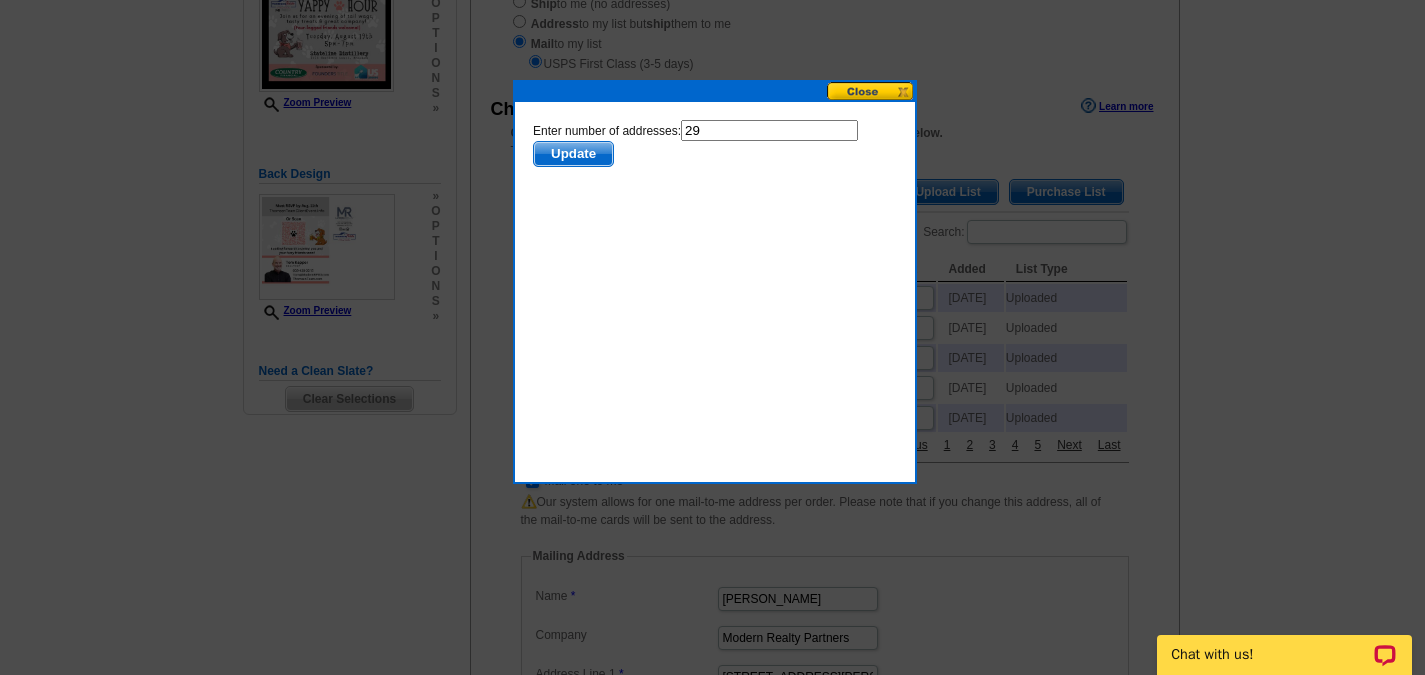 click on "29" at bounding box center [768, 130] 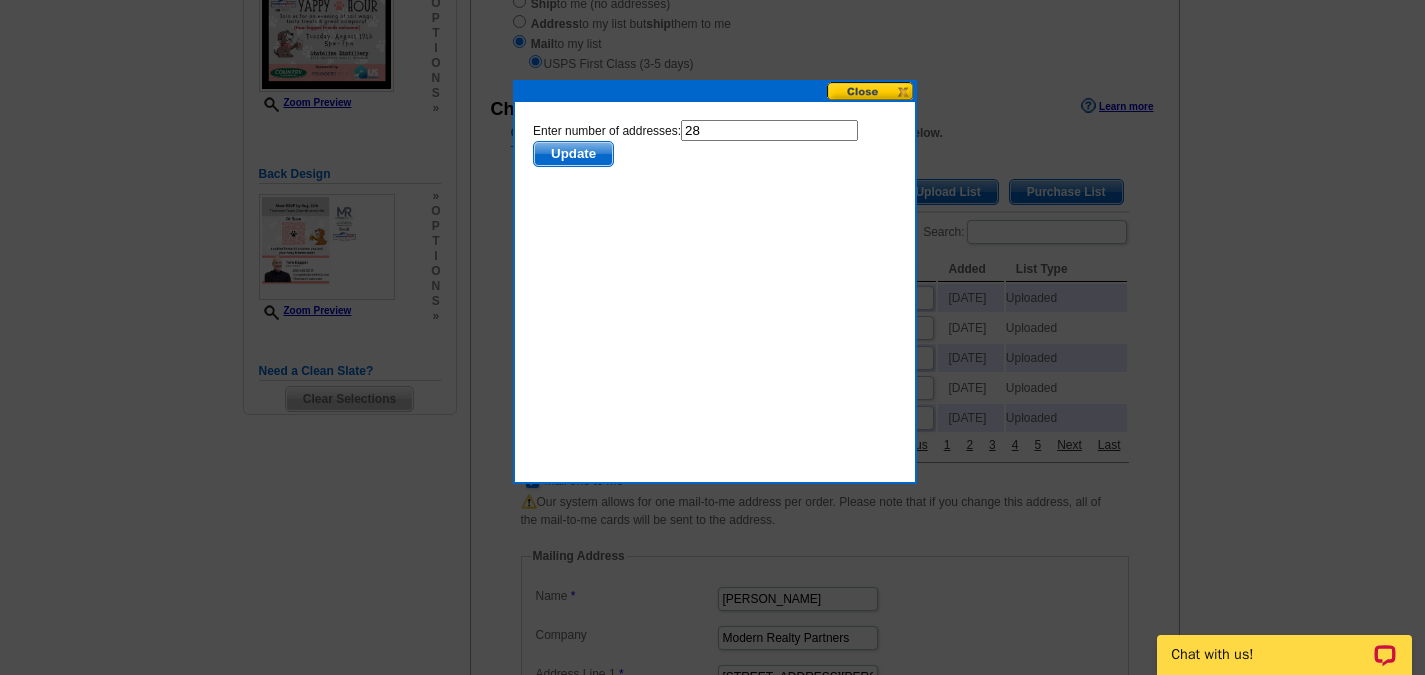 type on "28" 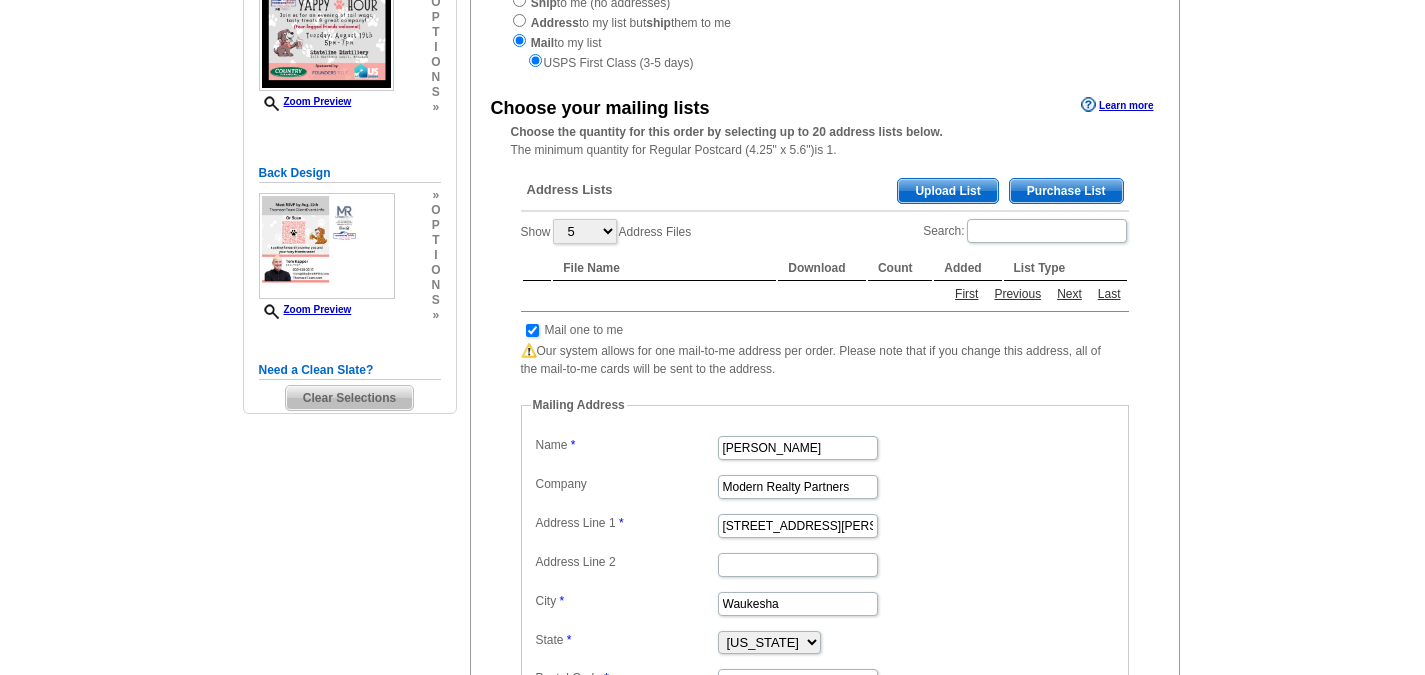 scroll, scrollTop: 300, scrollLeft: 0, axis: vertical 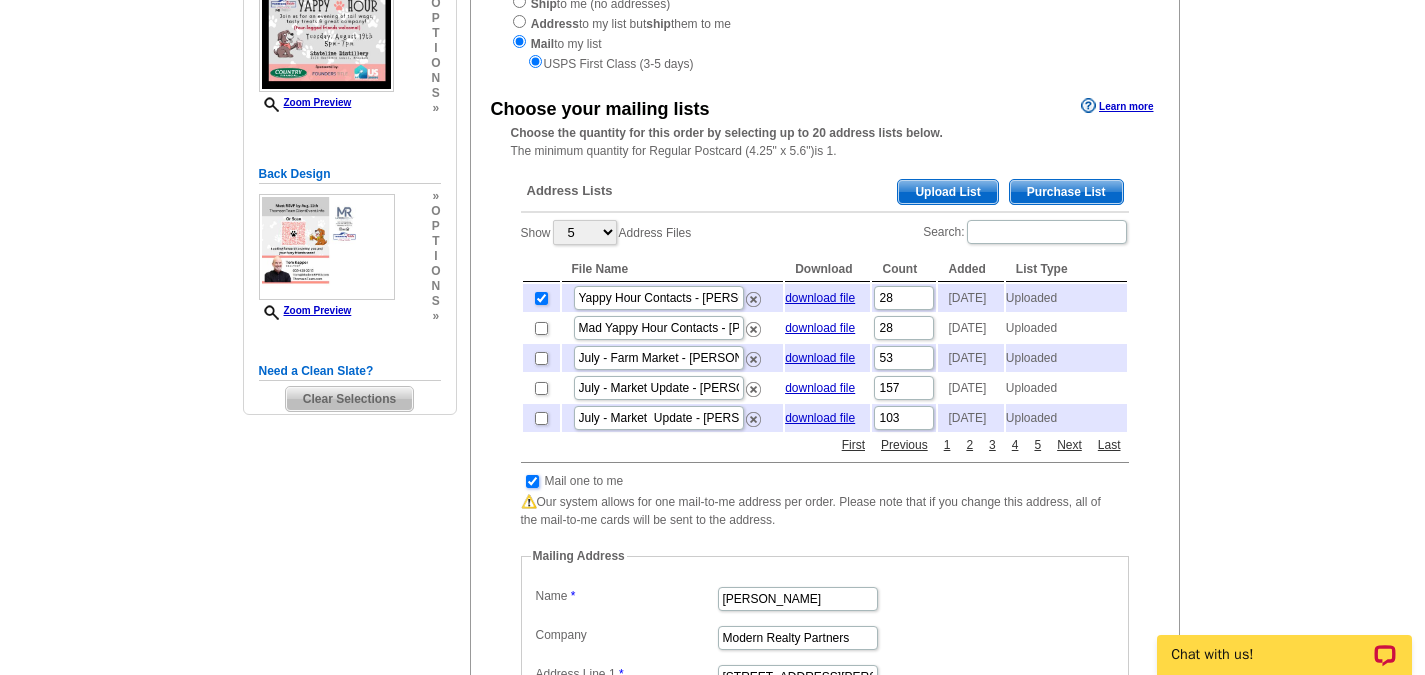 click at bounding box center [532, 481] 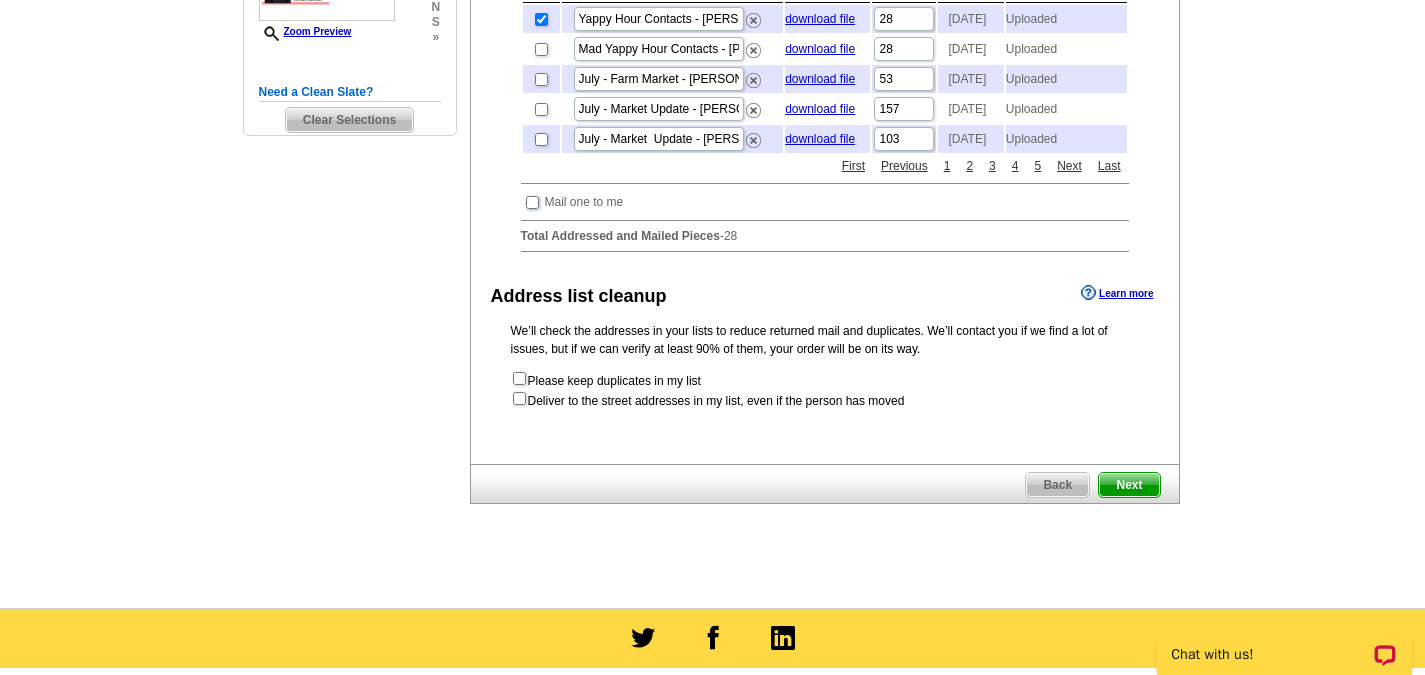 scroll, scrollTop: 600, scrollLeft: 0, axis: vertical 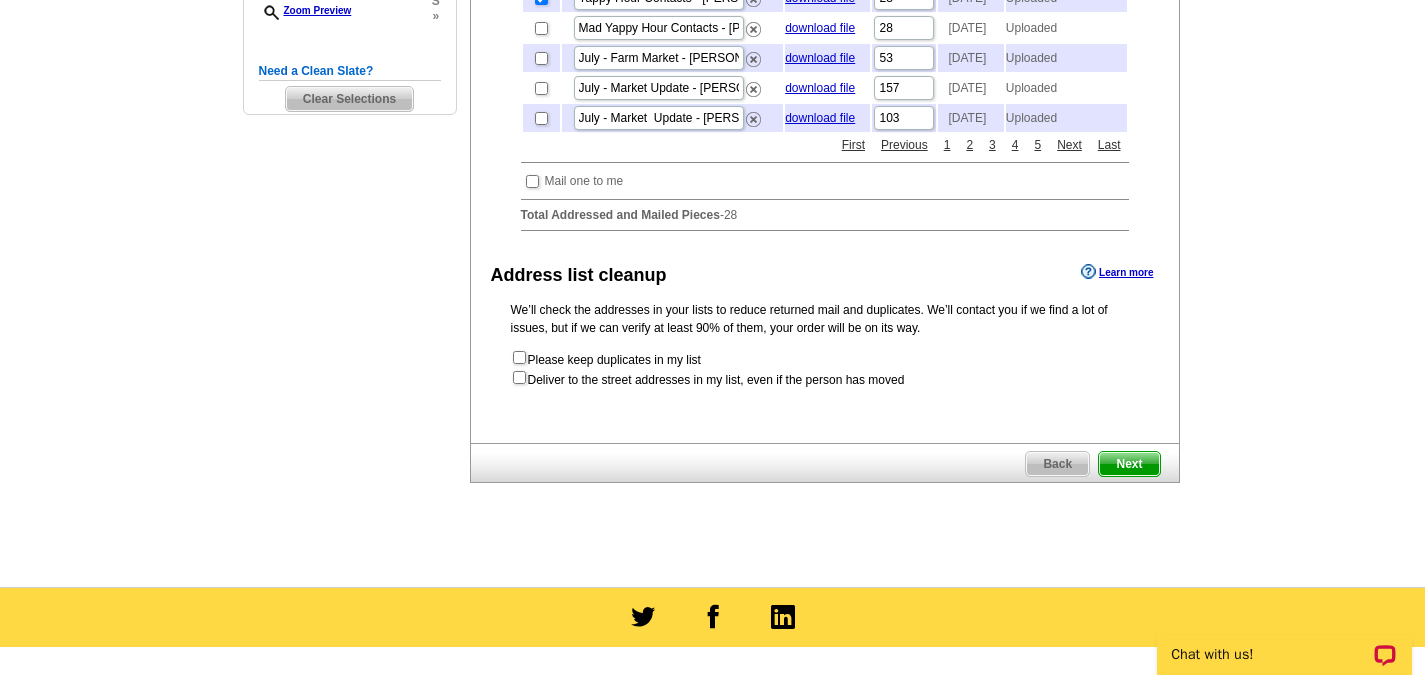 click on "Next" at bounding box center [1129, 464] 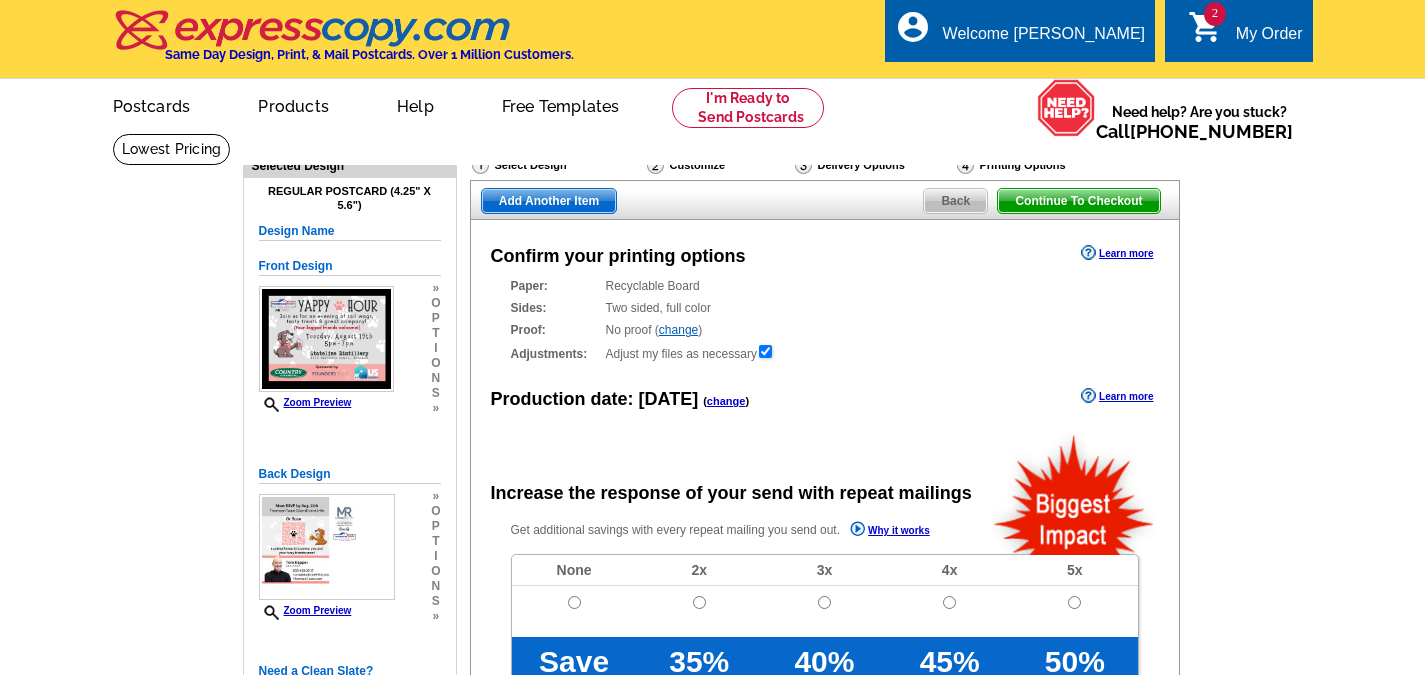 scroll, scrollTop: 0, scrollLeft: 0, axis: both 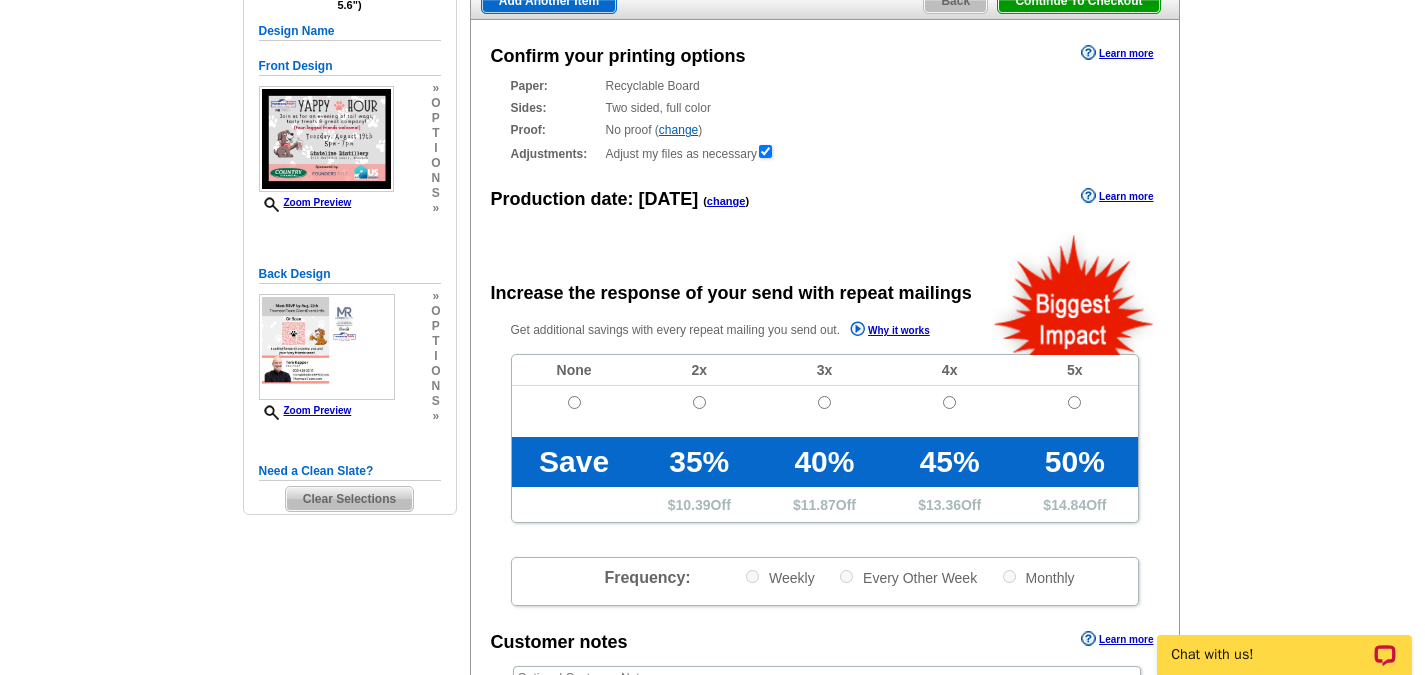 click on "change" at bounding box center [726, 201] 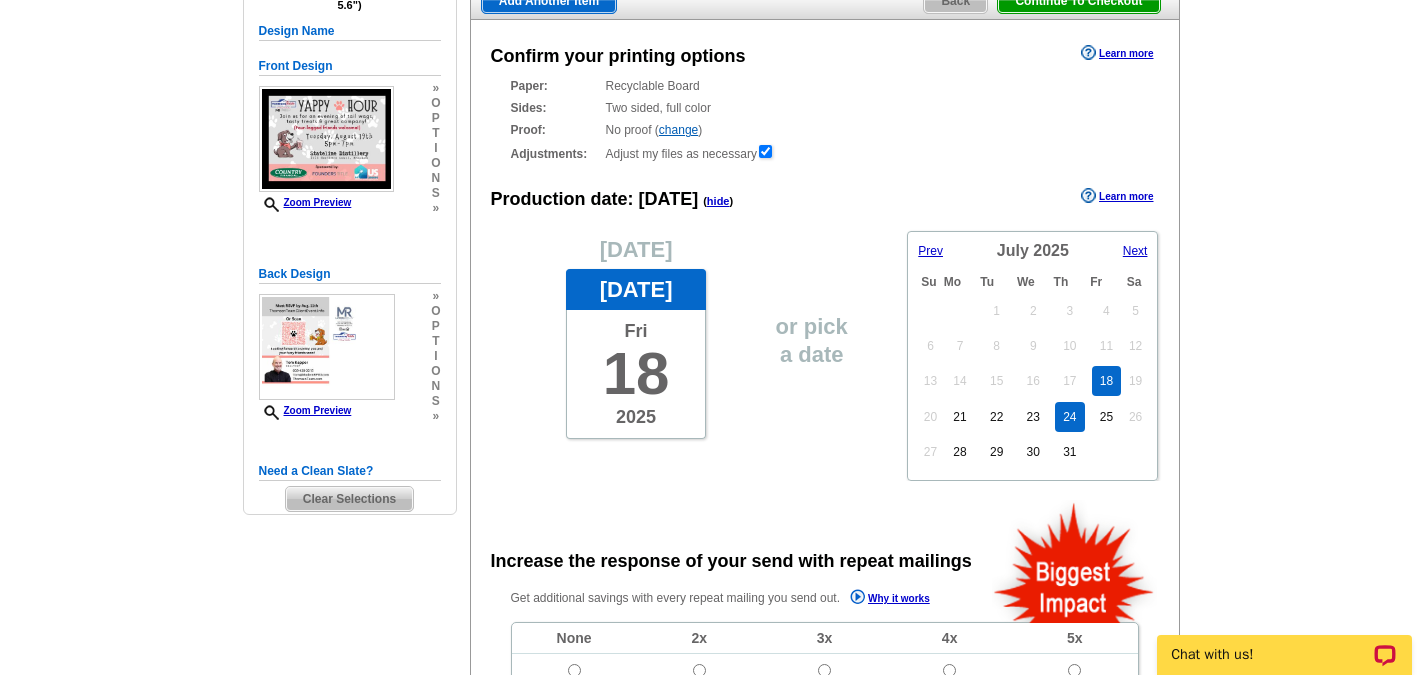 click on "24" at bounding box center (1069, 417) 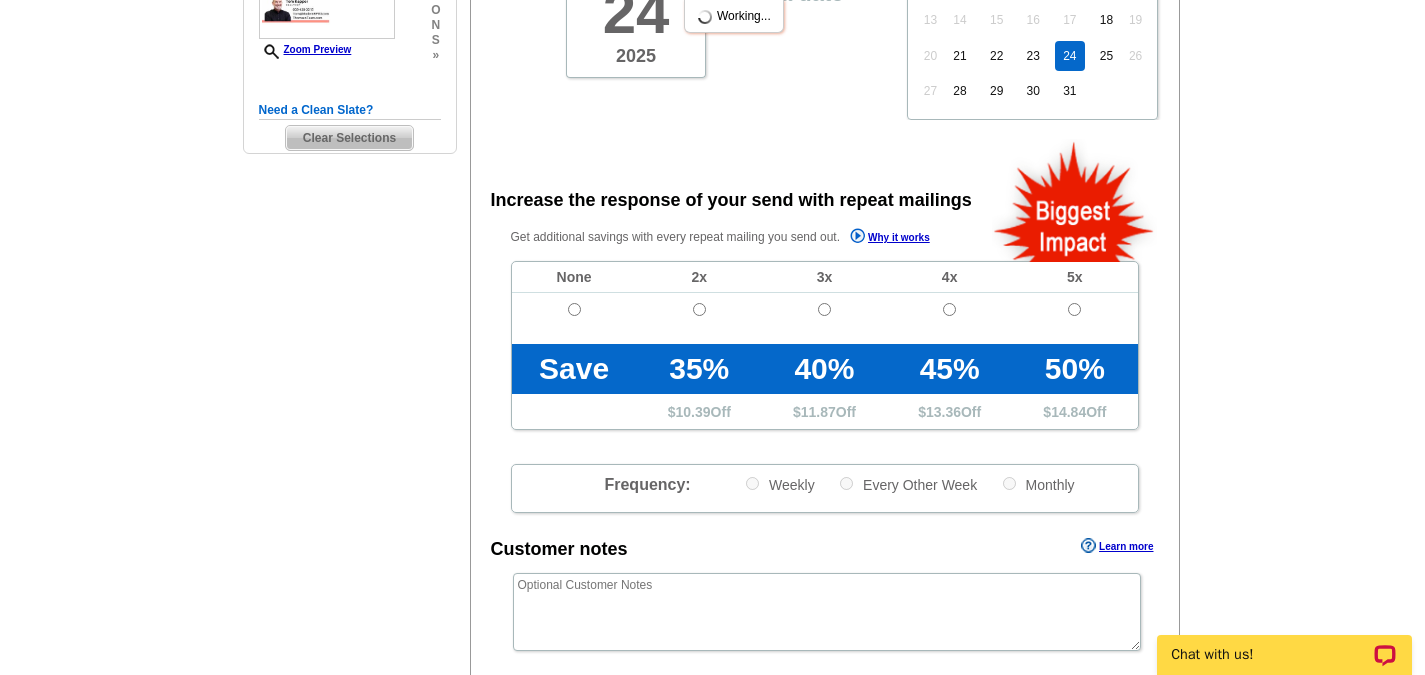 scroll, scrollTop: 600, scrollLeft: 0, axis: vertical 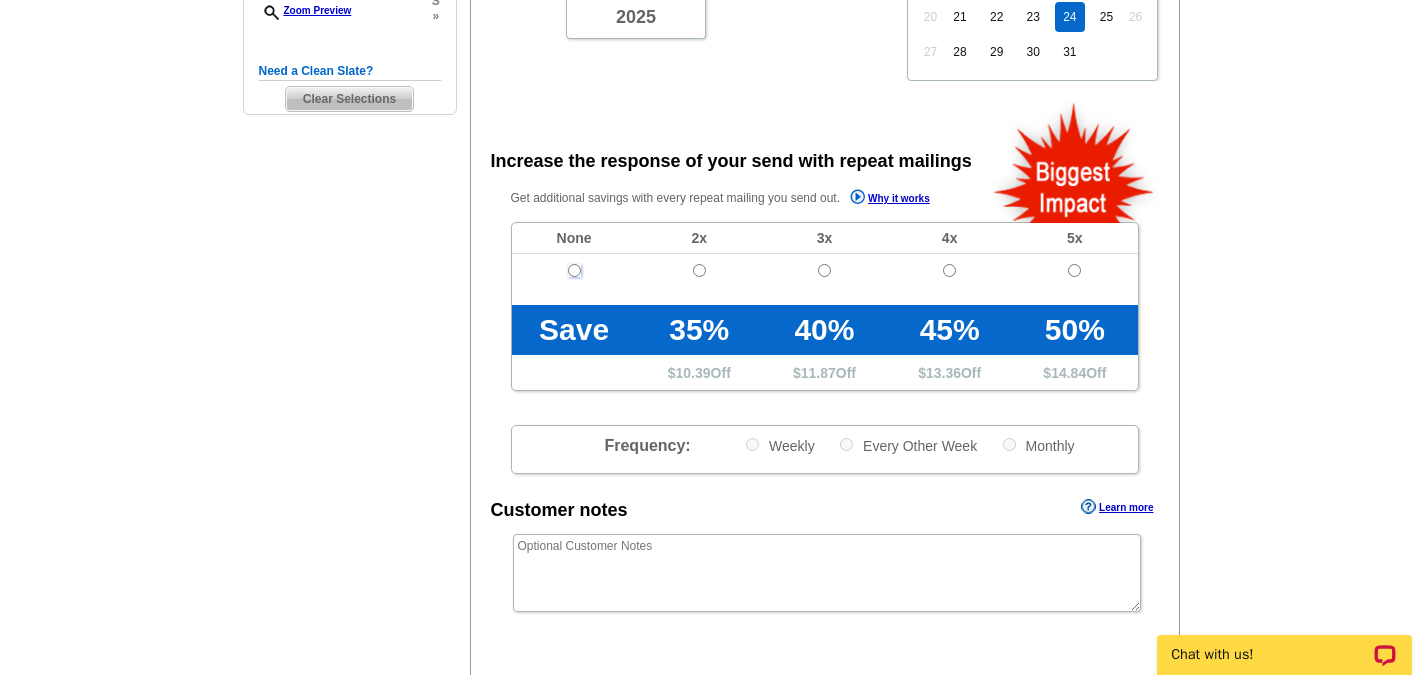 click at bounding box center (574, 270) 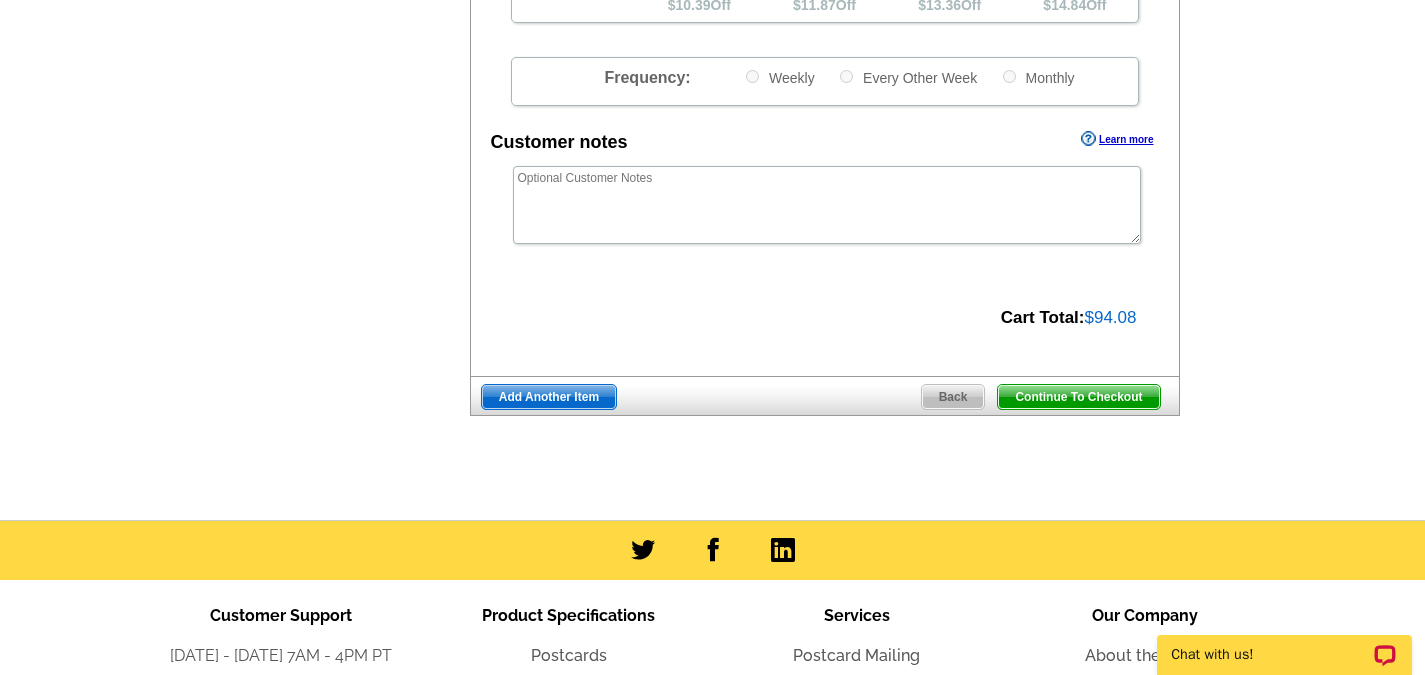 scroll, scrollTop: 1000, scrollLeft: 0, axis: vertical 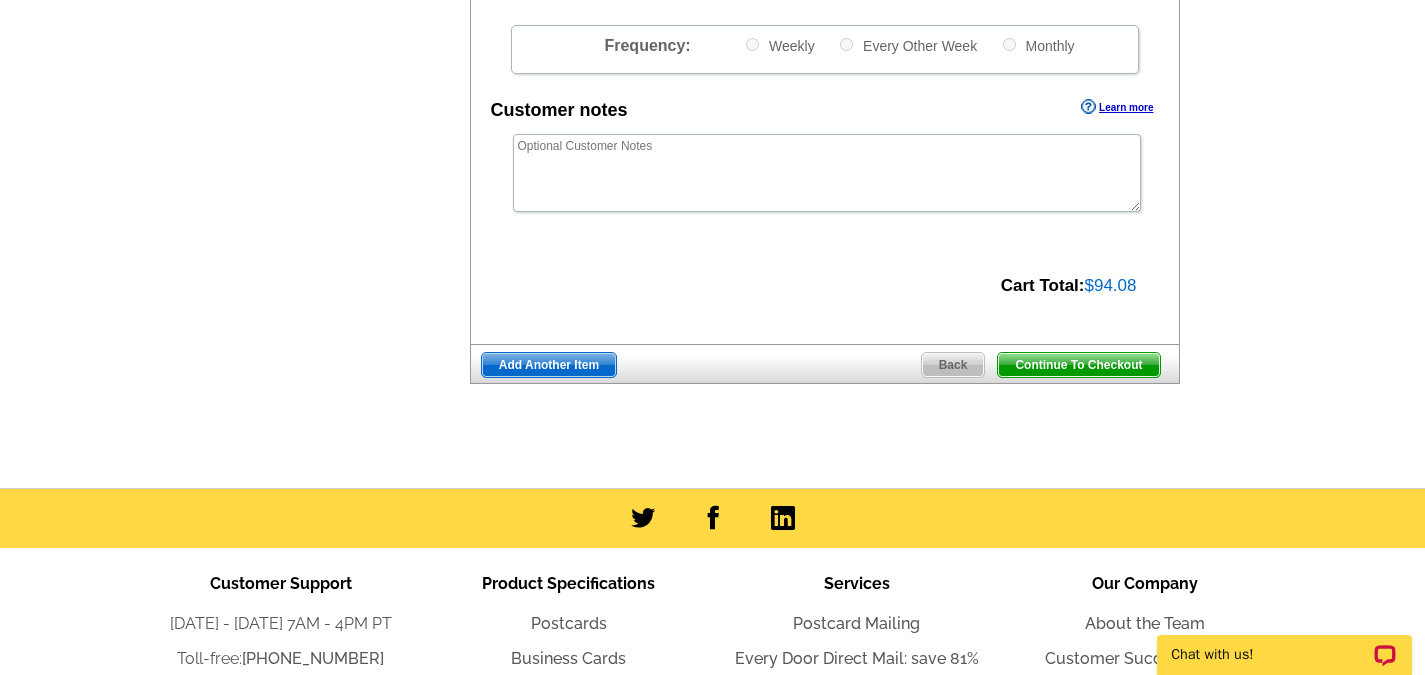 click on "Add Another Item" at bounding box center (549, 365) 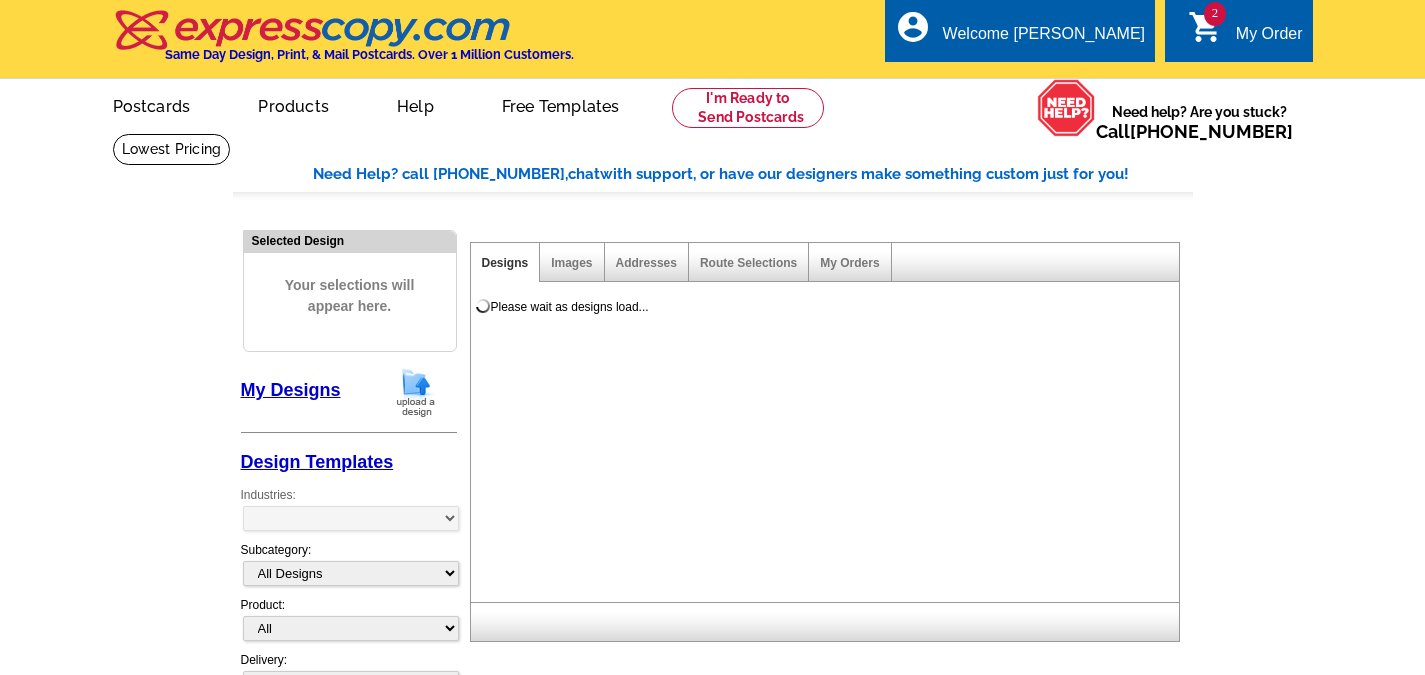 scroll, scrollTop: 0, scrollLeft: 0, axis: both 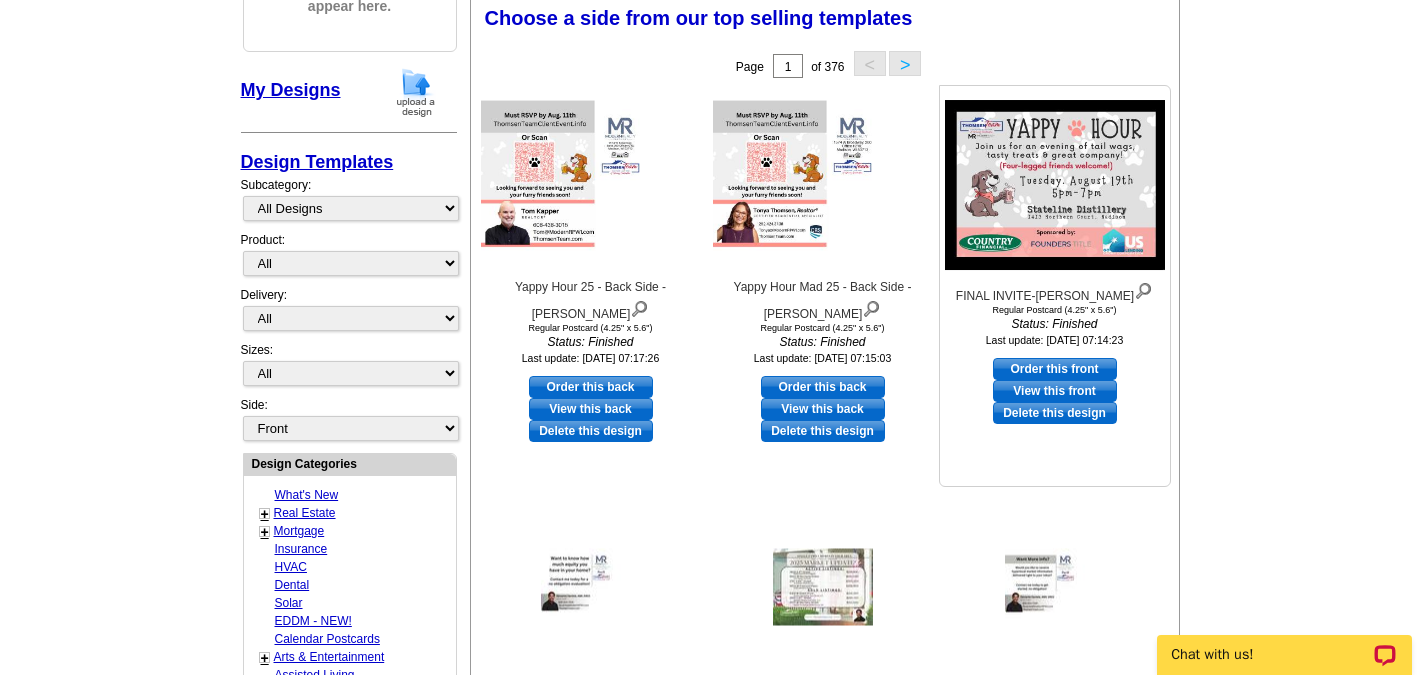 click on "Order this front" at bounding box center (1055, 369) 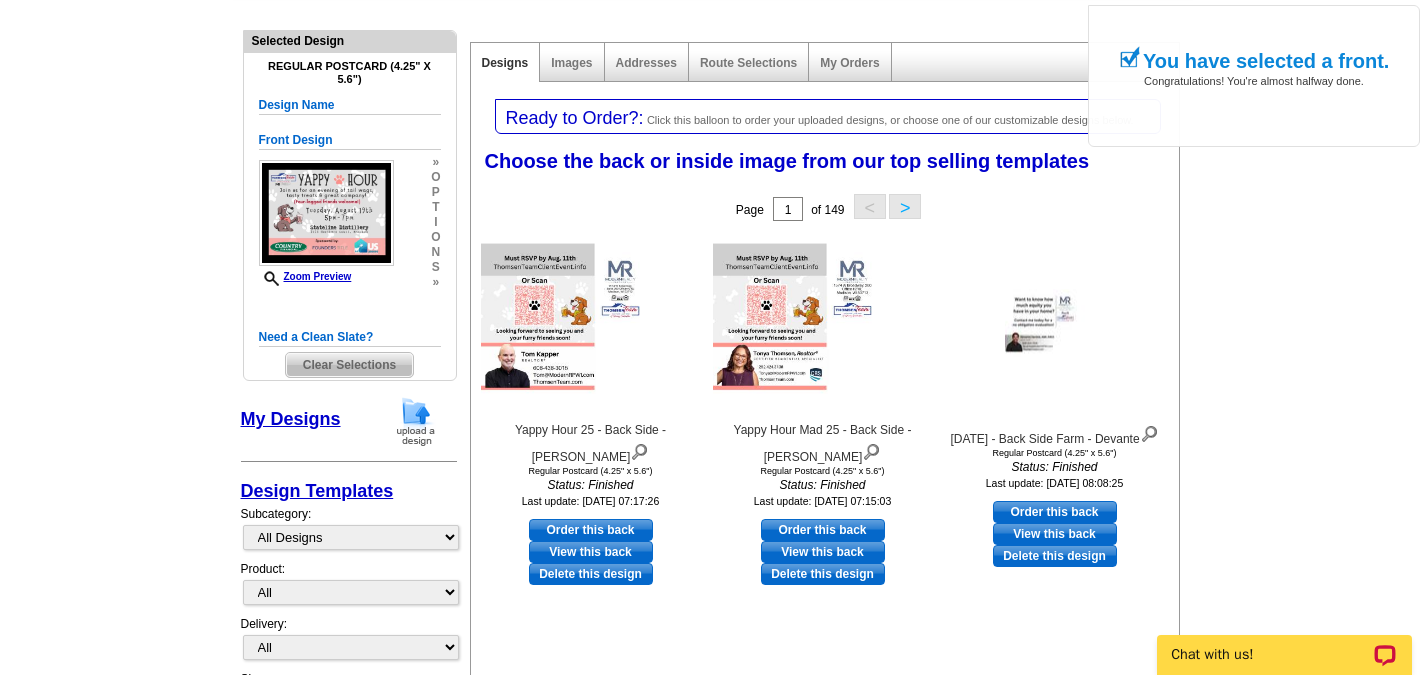 scroll, scrollTop: 300, scrollLeft: 0, axis: vertical 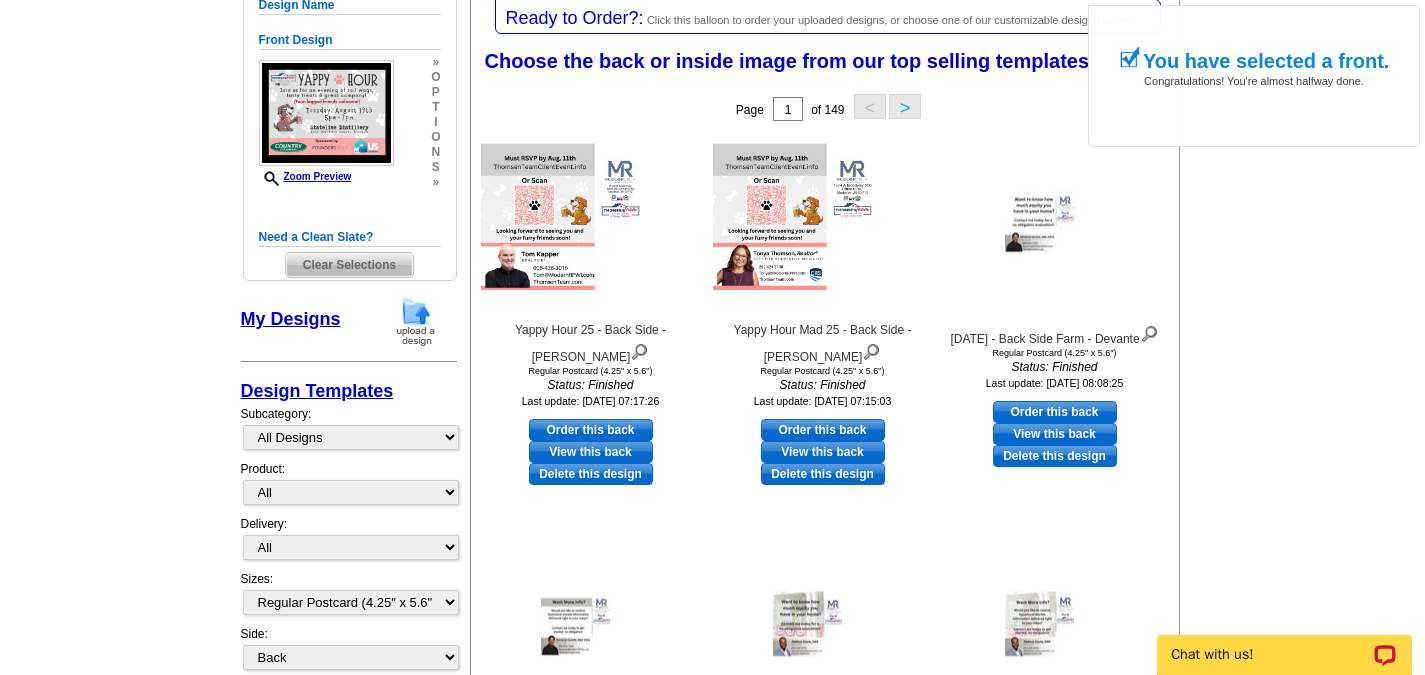 click at bounding box center [416, 321] 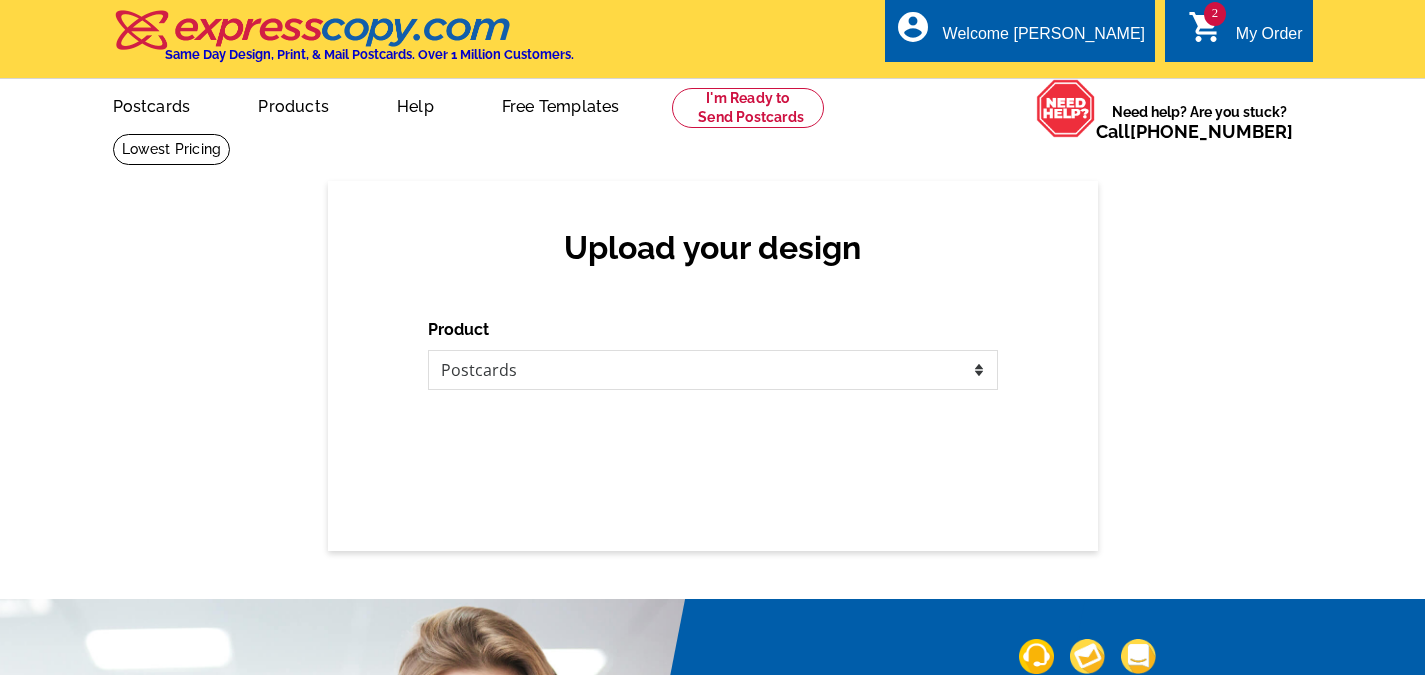 scroll, scrollTop: 0, scrollLeft: 0, axis: both 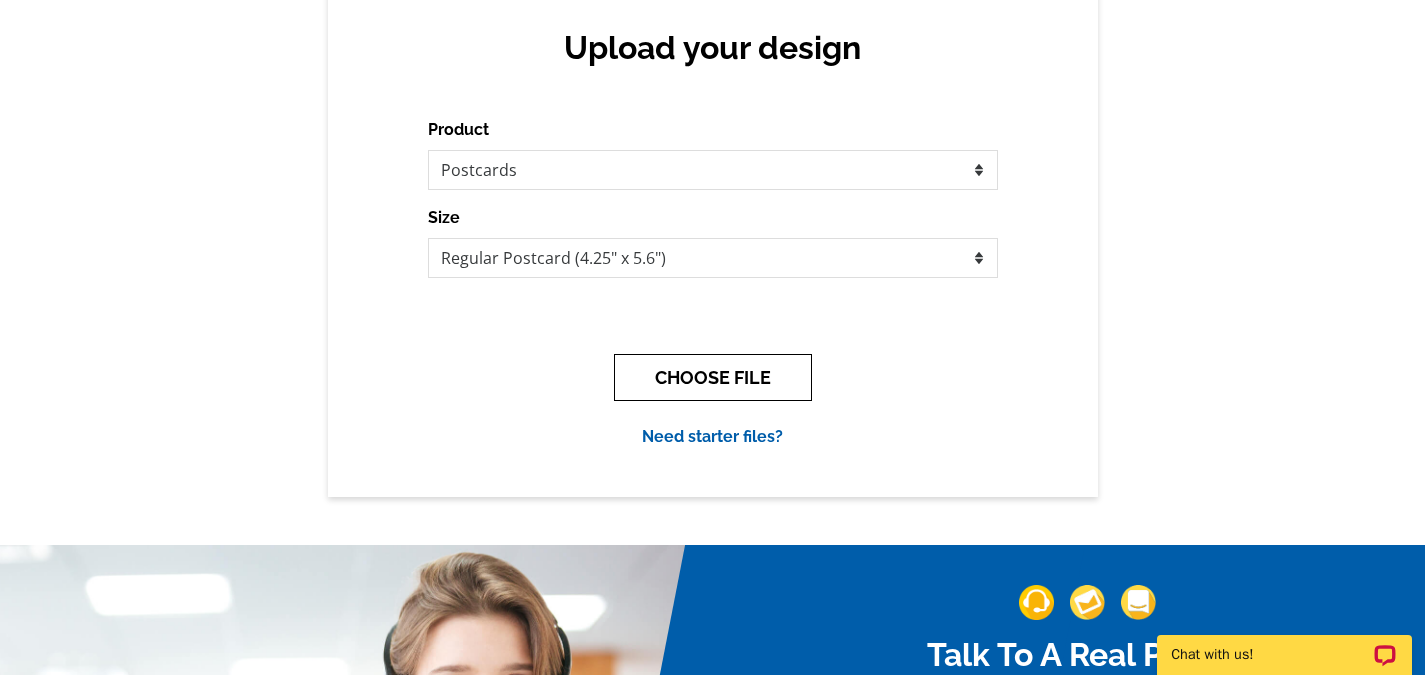 click on "CHOOSE FILE" at bounding box center [713, 377] 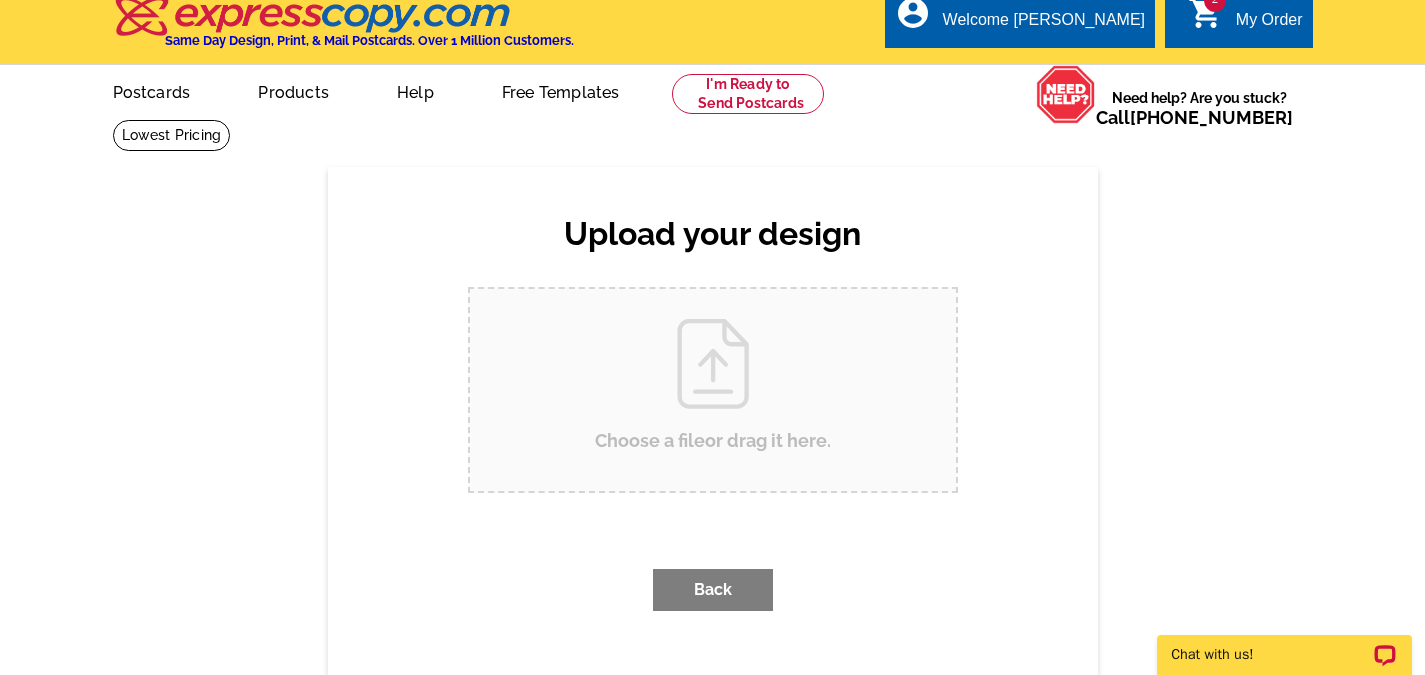 scroll, scrollTop: 0, scrollLeft: 0, axis: both 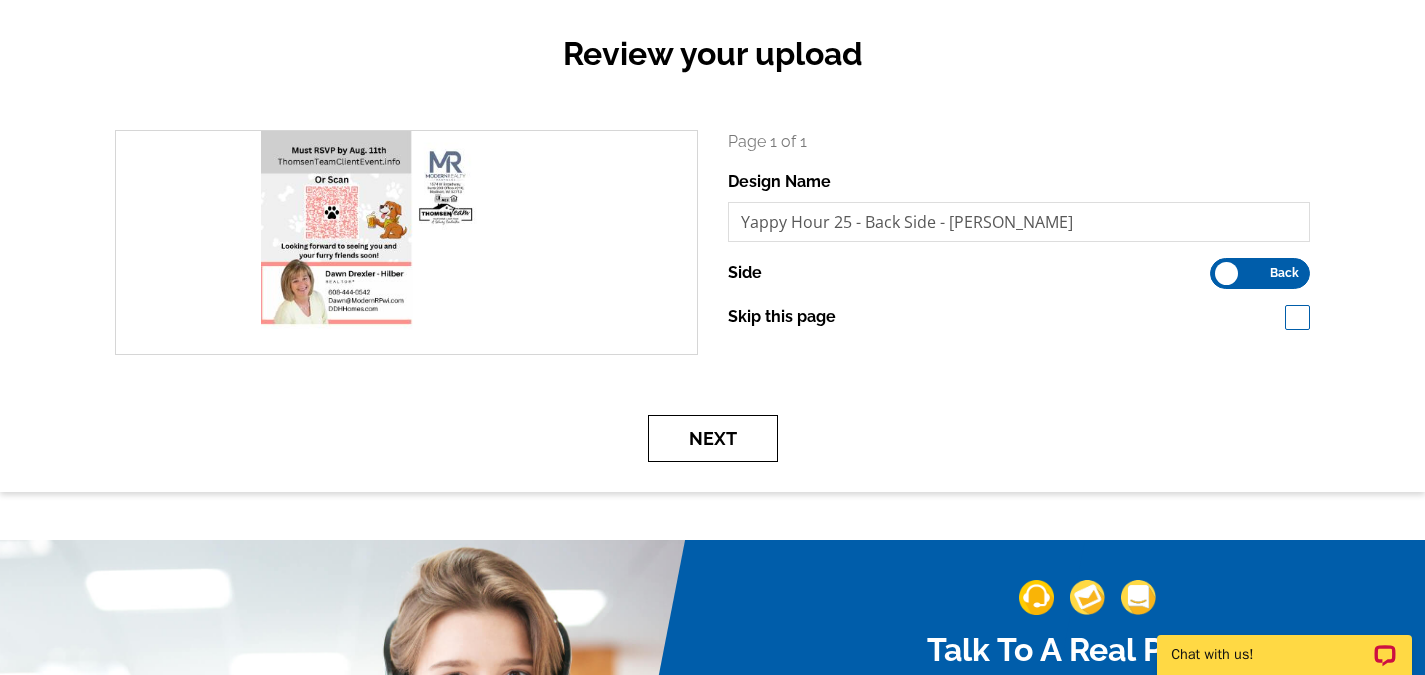 click on "Next" at bounding box center (713, 438) 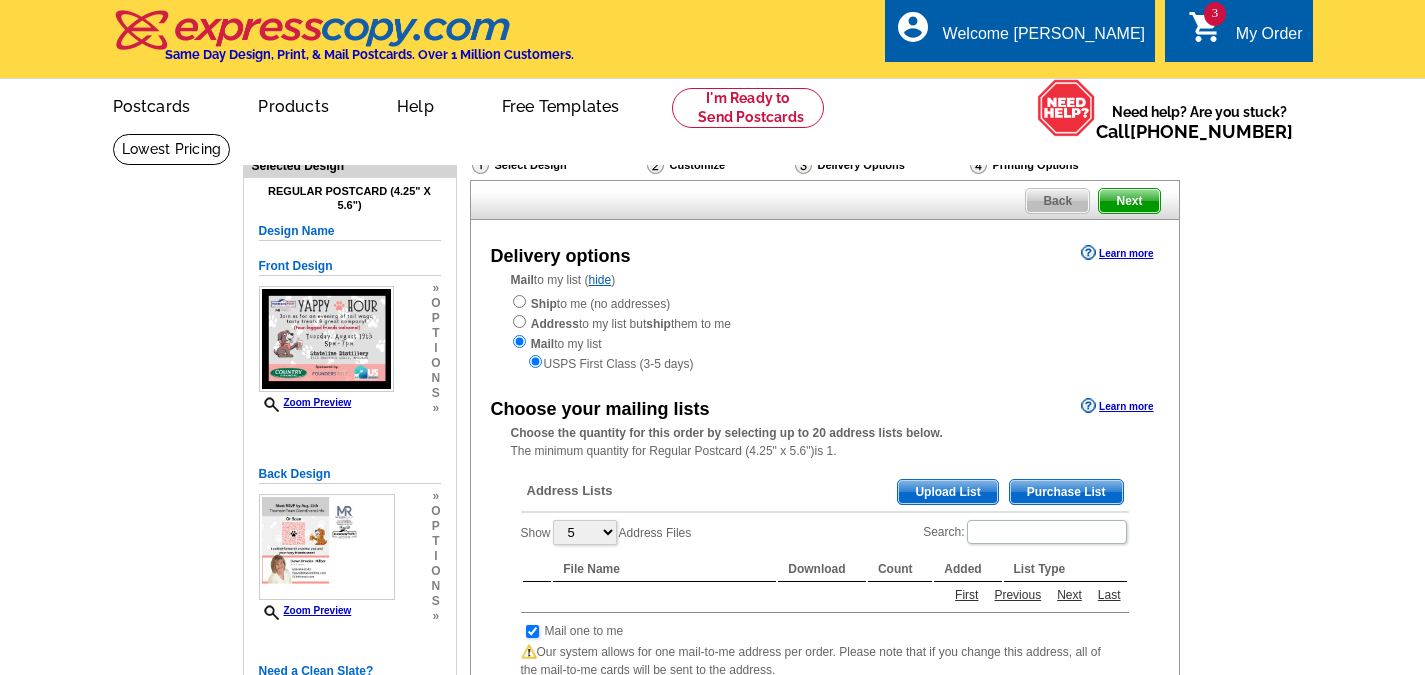 scroll, scrollTop: 0, scrollLeft: 0, axis: both 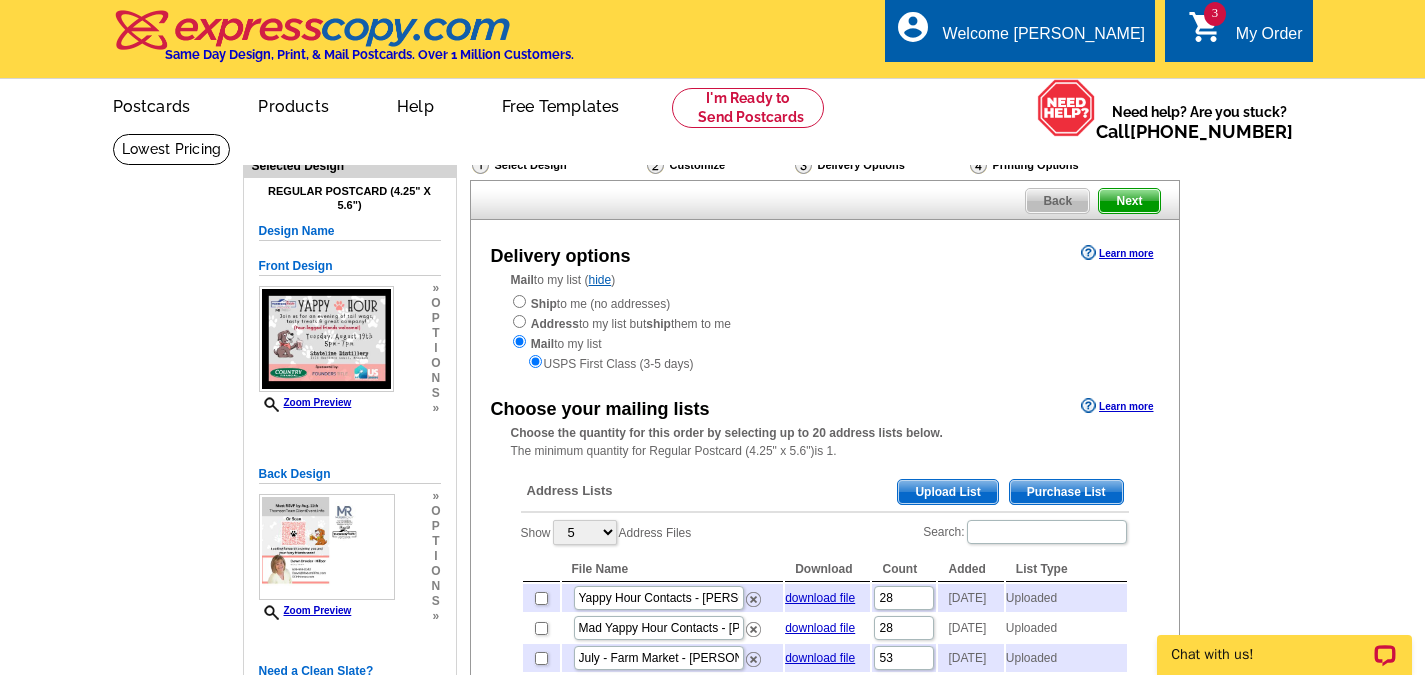 click on "Need Help? call 800-260-5887,  chat  with support, or have our designers make something custom just for you!
Got it, no need for the selection guide next time.
Show Results
Selected Design
Regular Postcard (4.25" x 5.6")
Design Name
Front Design
Zoom Preview
»
o
p
t
i
o
n
s
»
o" at bounding box center [712, 804] 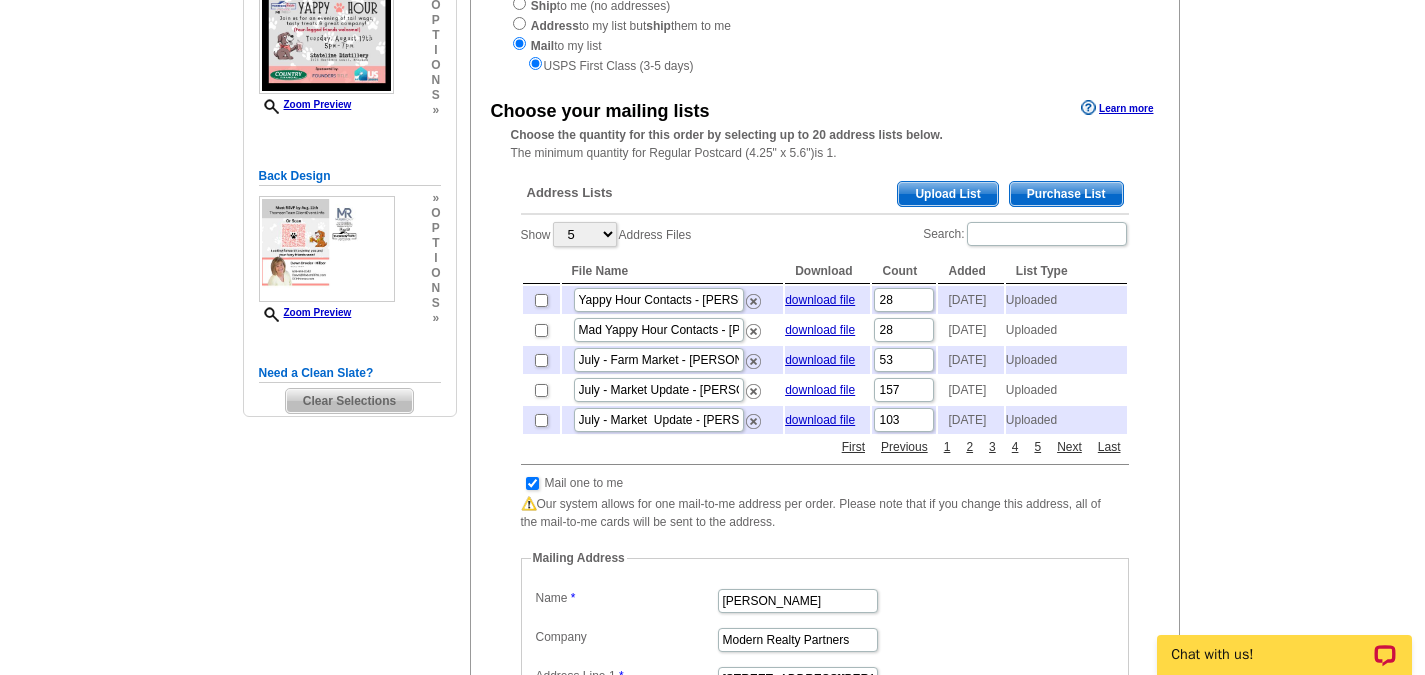 scroll, scrollTop: 300, scrollLeft: 0, axis: vertical 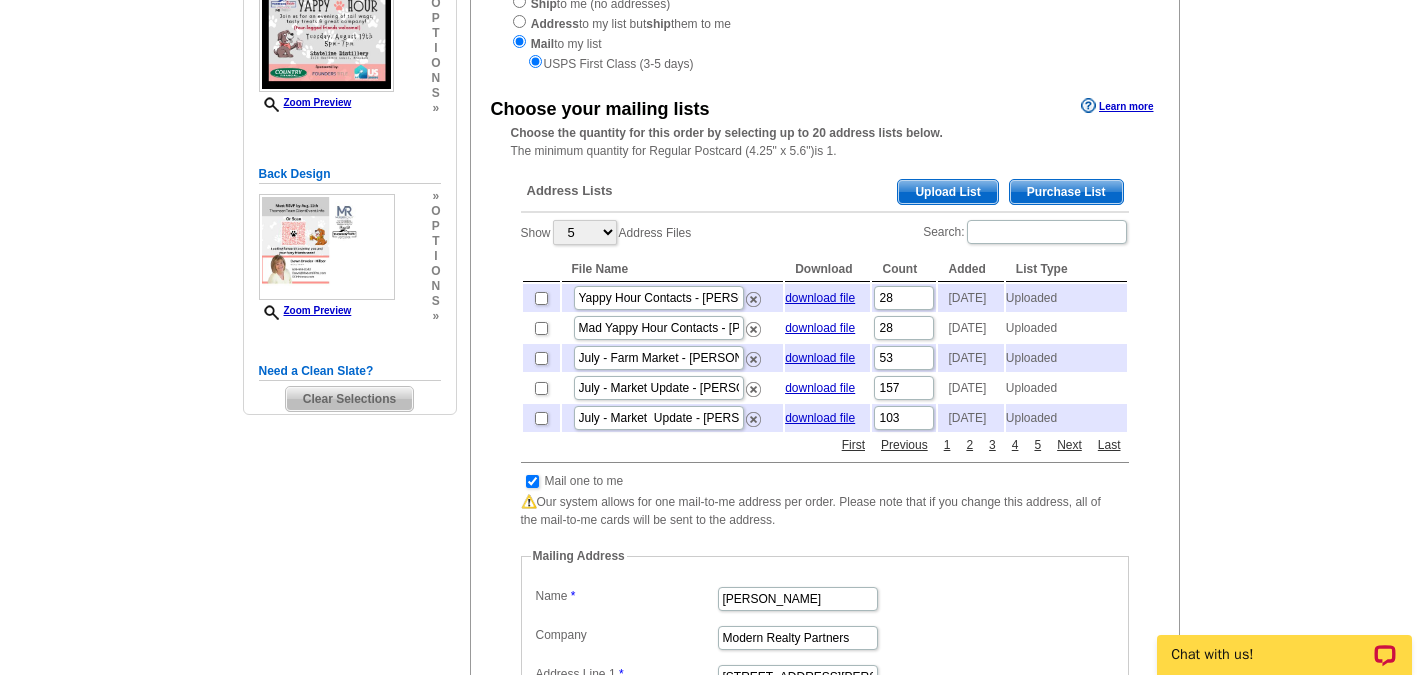 click on "Upload List" at bounding box center (947, 192) 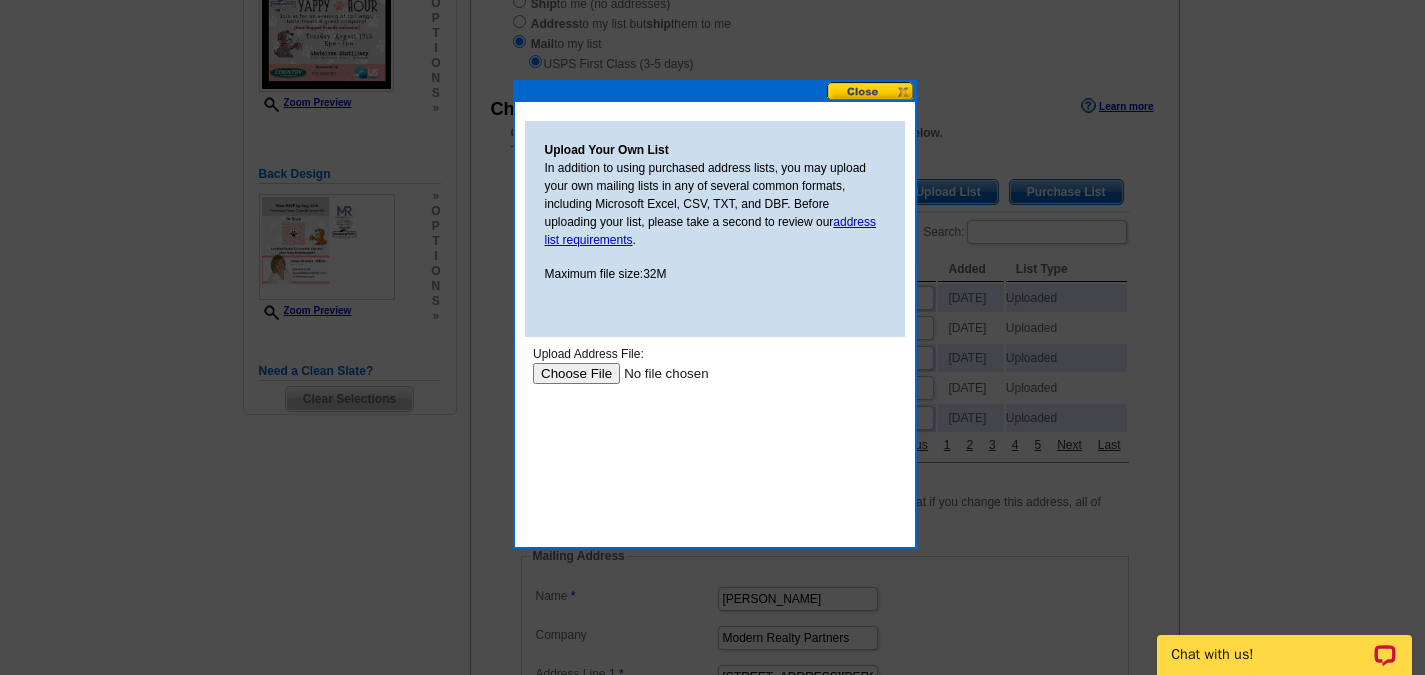 scroll, scrollTop: 0, scrollLeft: 0, axis: both 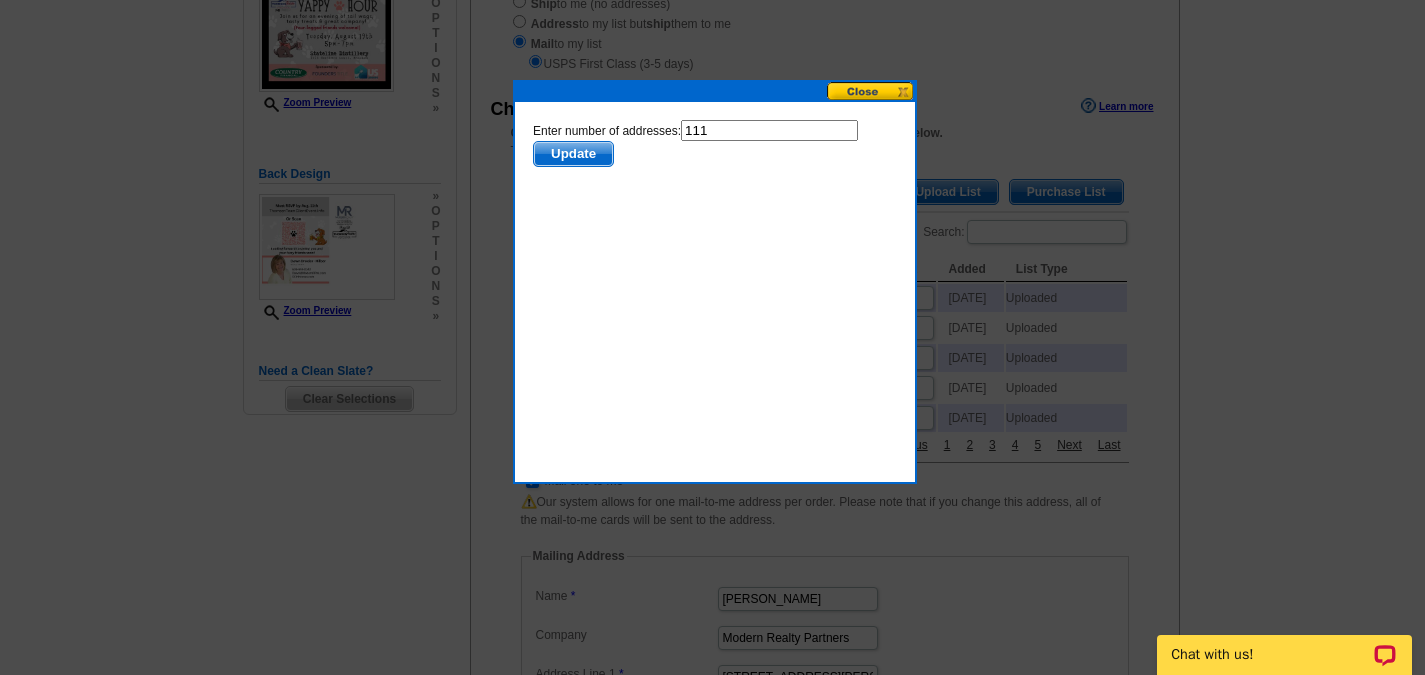 click on "111" at bounding box center [768, 130] 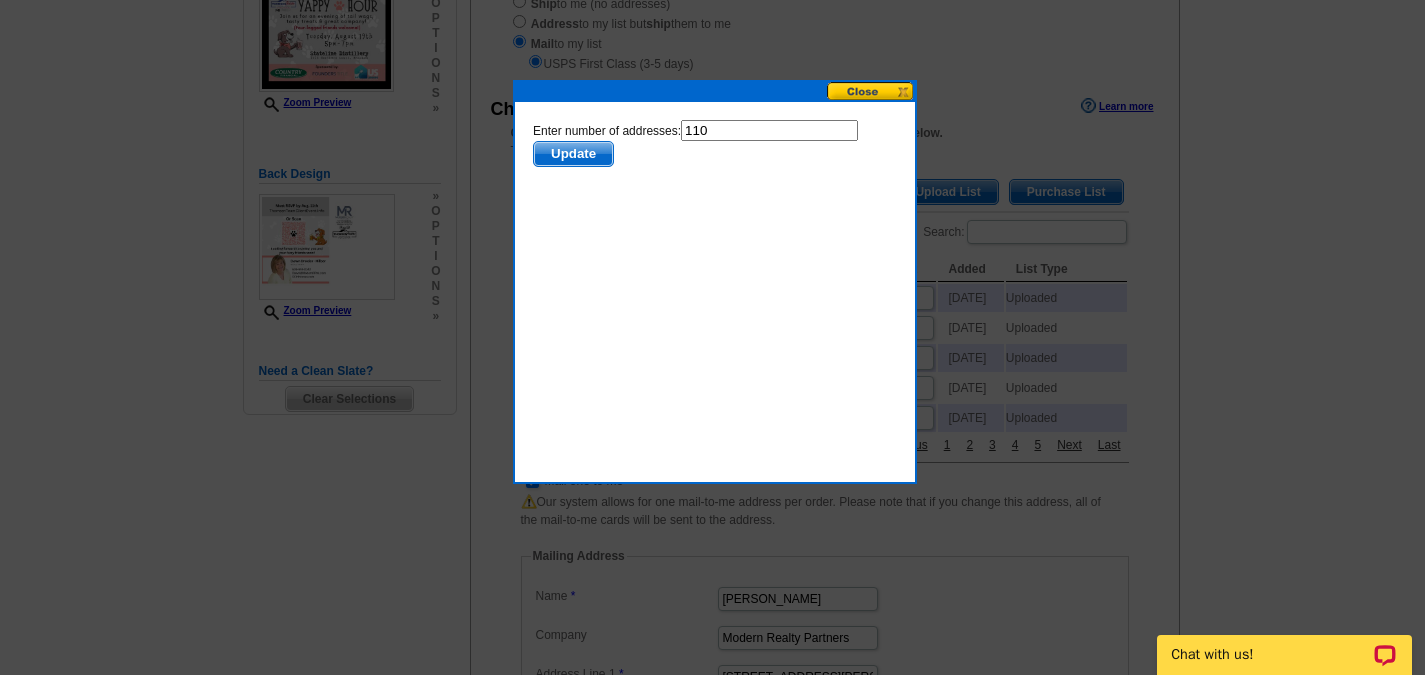 type on "110" 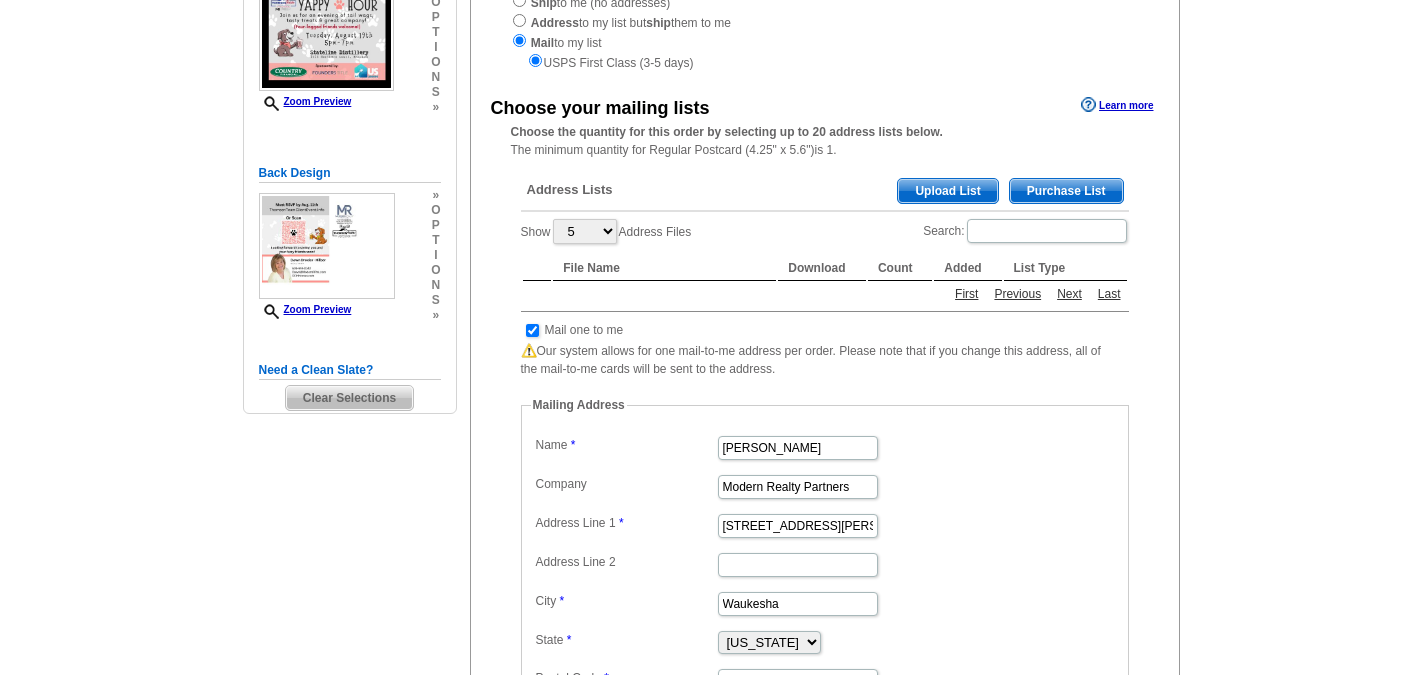 scroll, scrollTop: 300, scrollLeft: 0, axis: vertical 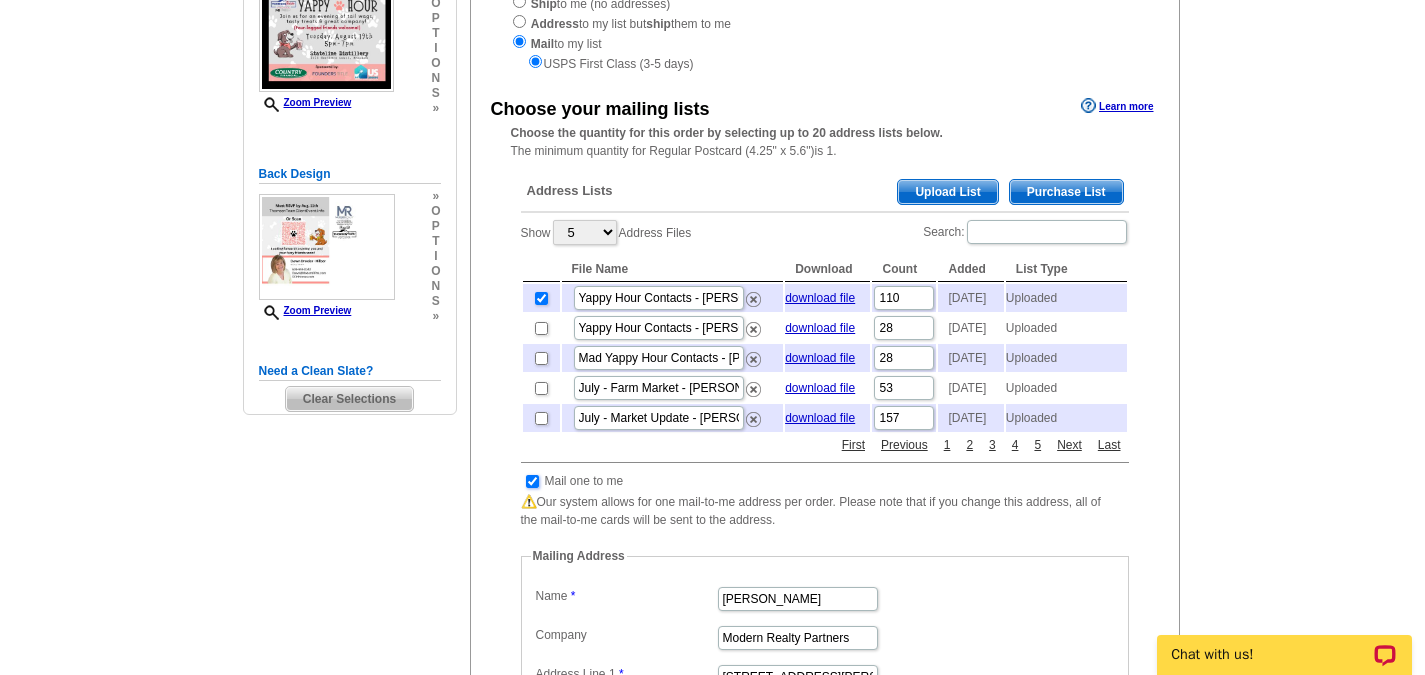 click at bounding box center [532, 481] 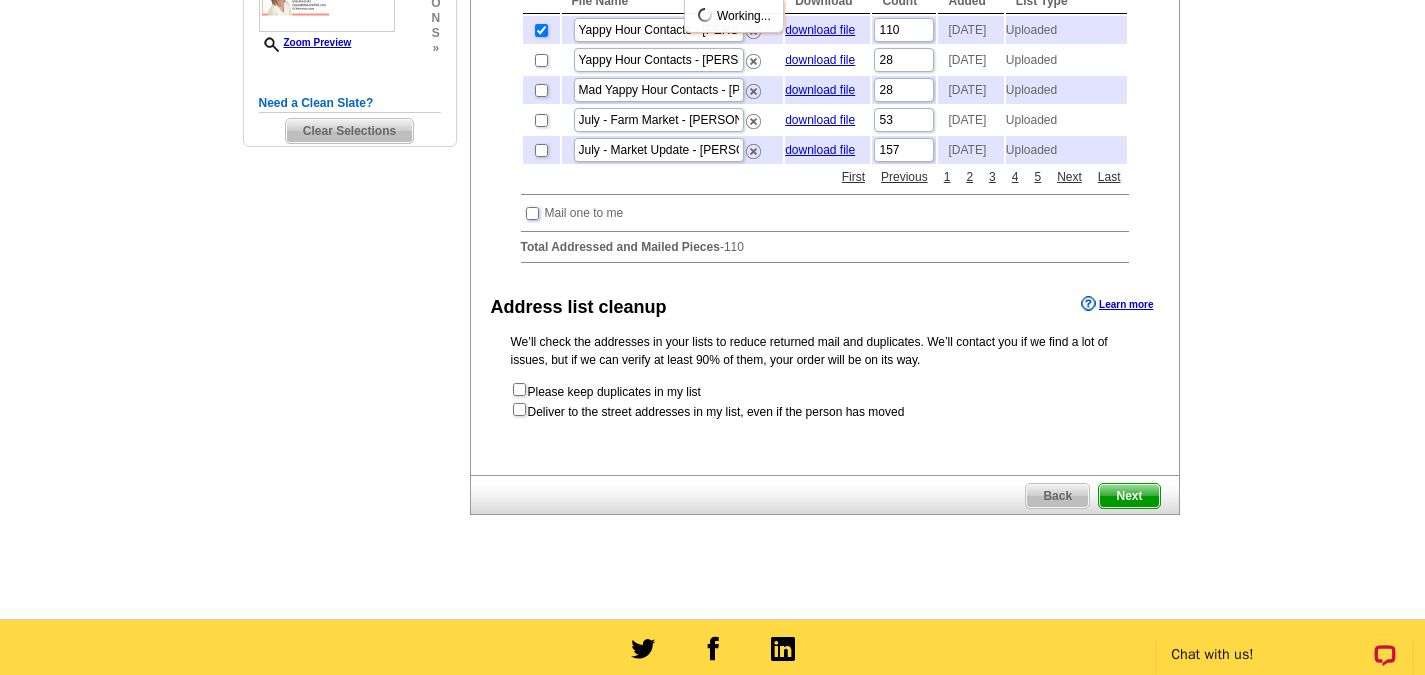 scroll, scrollTop: 600, scrollLeft: 0, axis: vertical 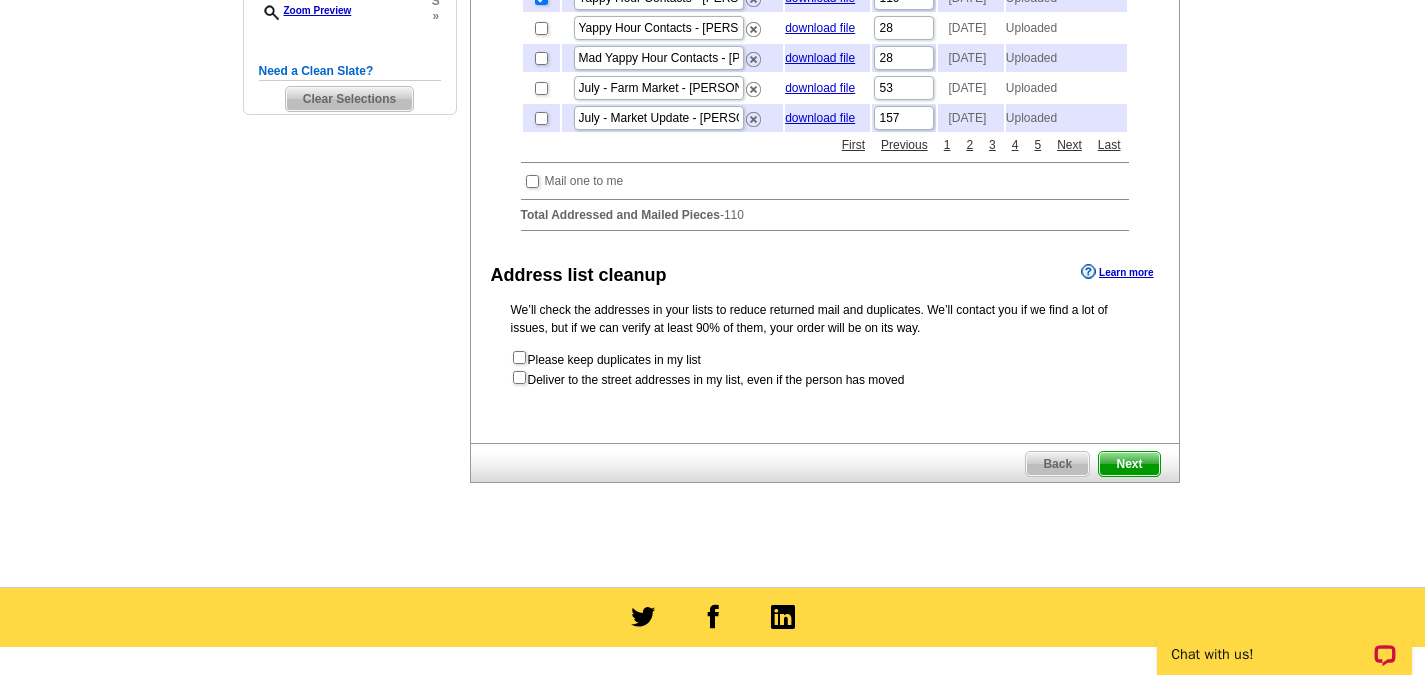 click on "Next" at bounding box center (1129, 464) 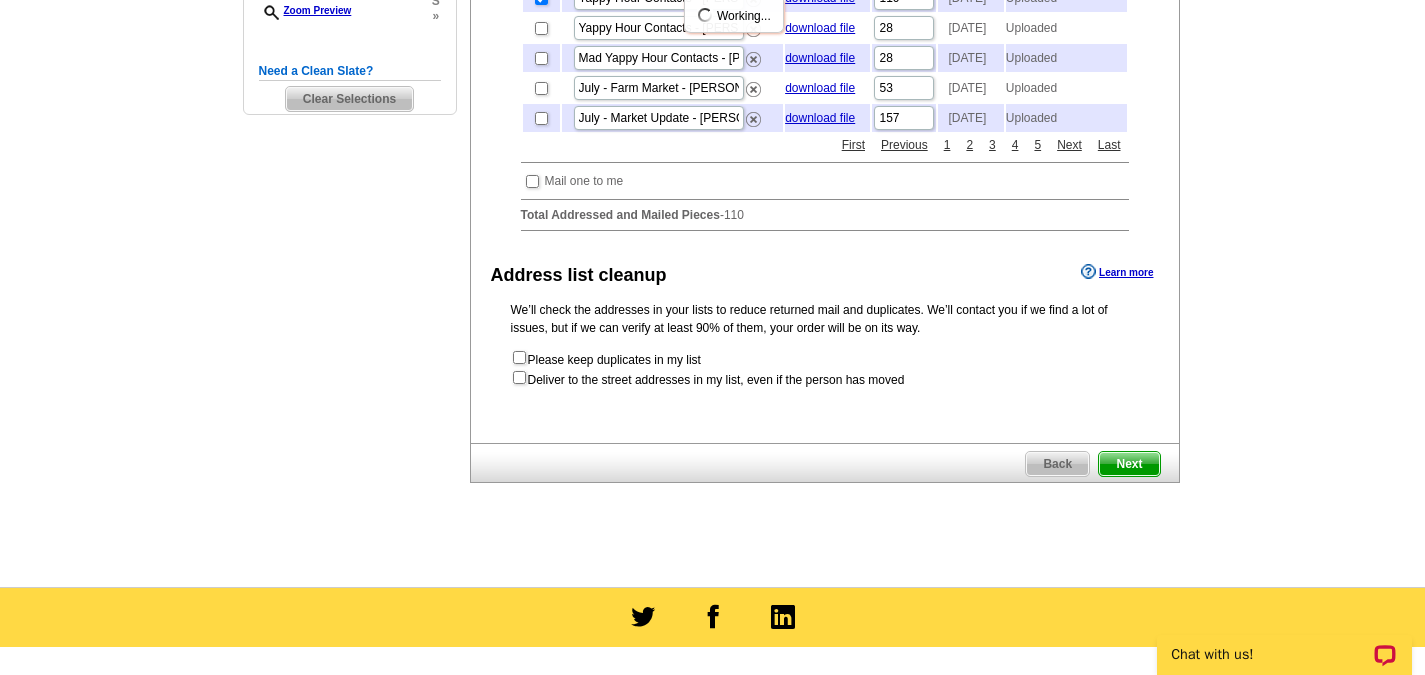 scroll, scrollTop: 0, scrollLeft: 0, axis: both 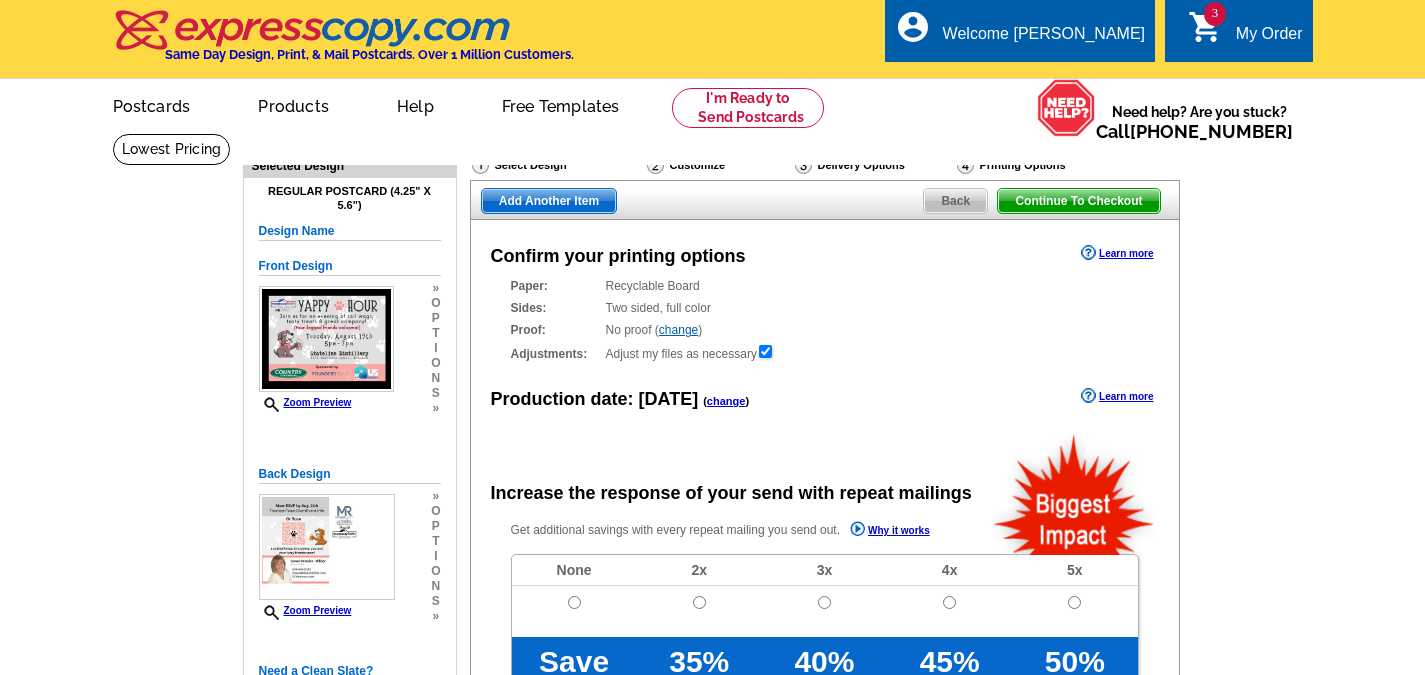 radio on "false" 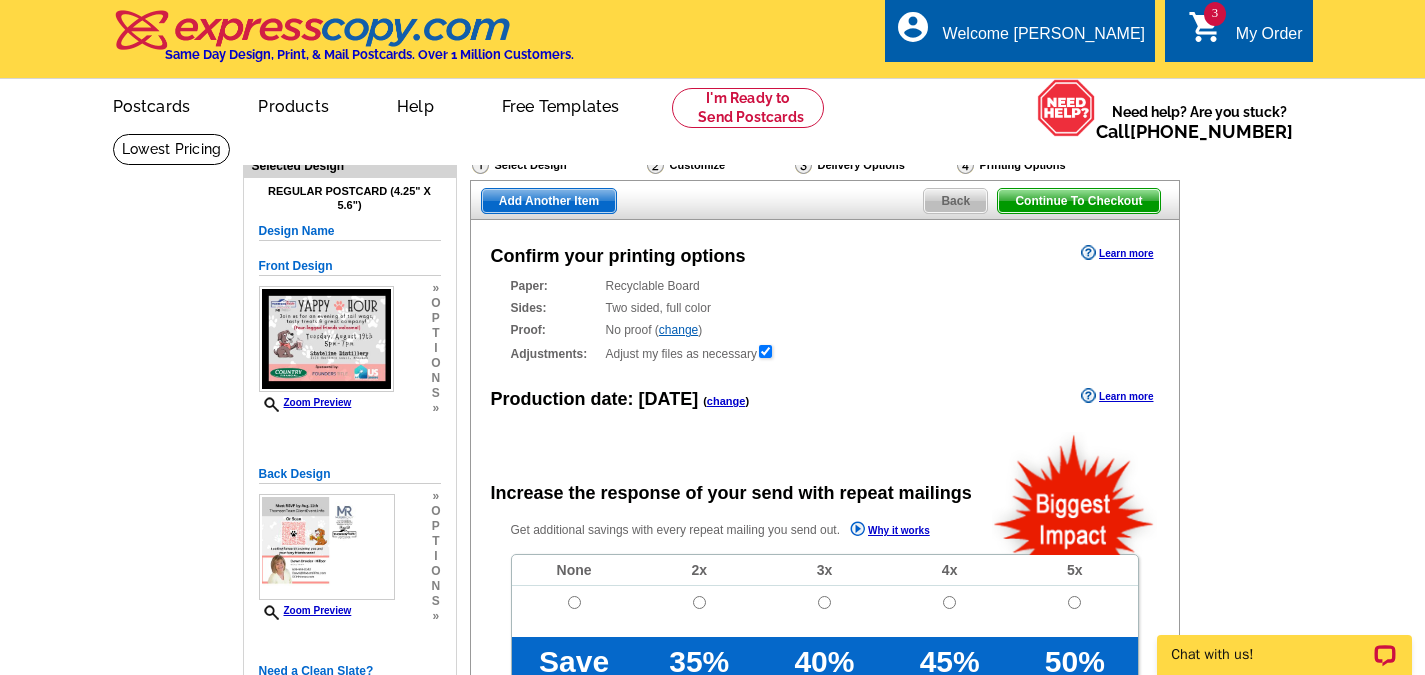 scroll, scrollTop: 0, scrollLeft: 0, axis: both 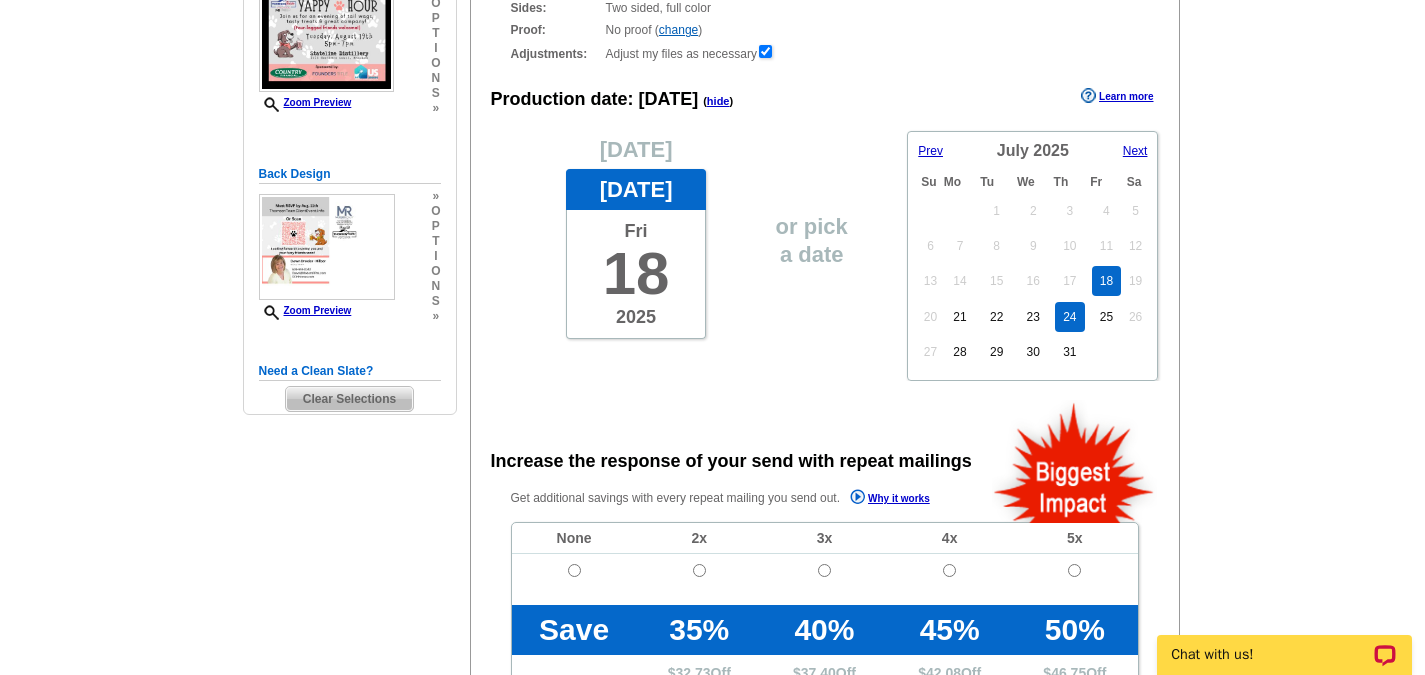click on "24" at bounding box center (1069, 317) 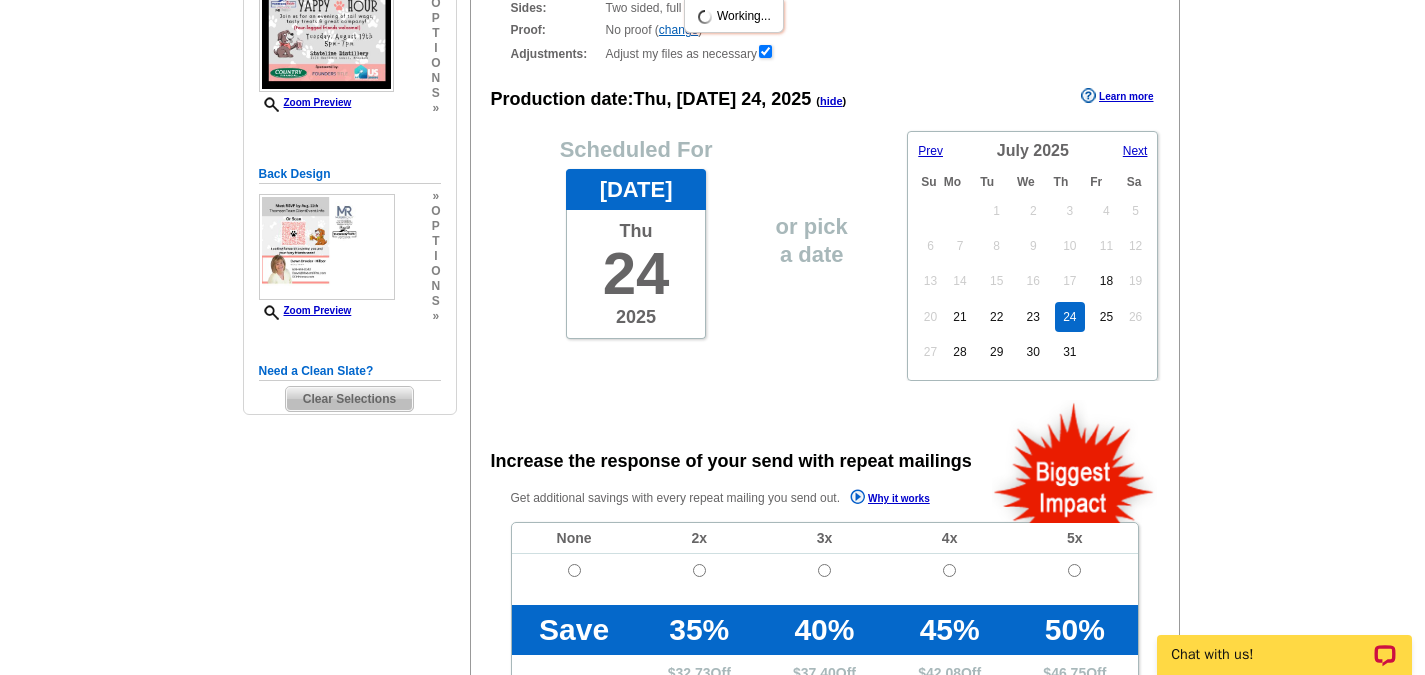 scroll, scrollTop: 500, scrollLeft: 0, axis: vertical 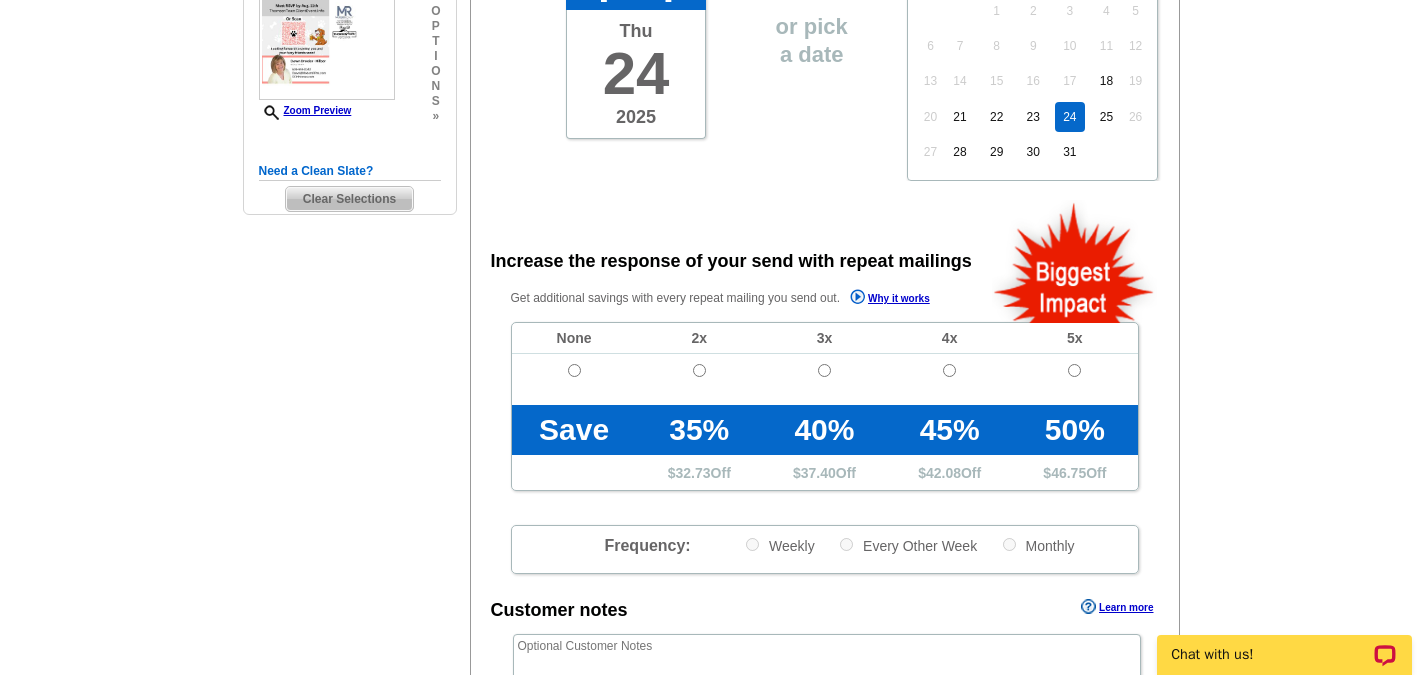 click at bounding box center (574, 379) 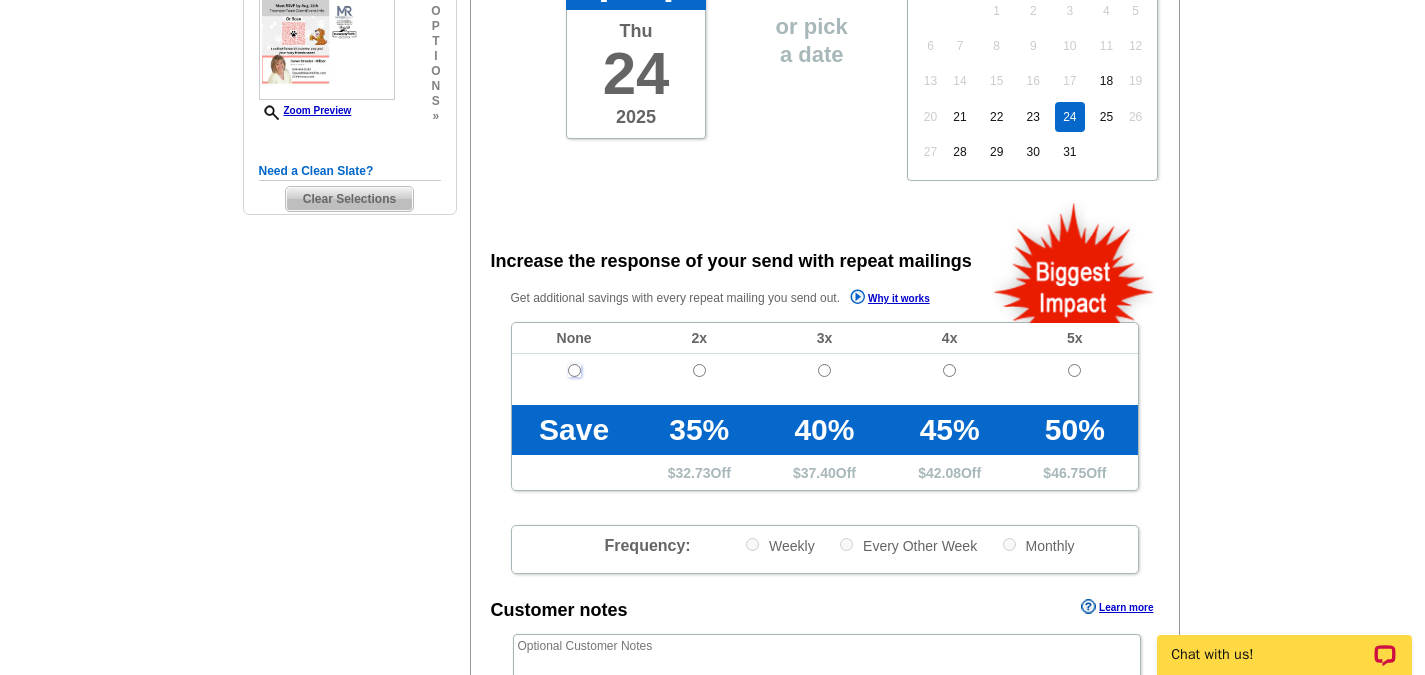 click at bounding box center (574, 370) 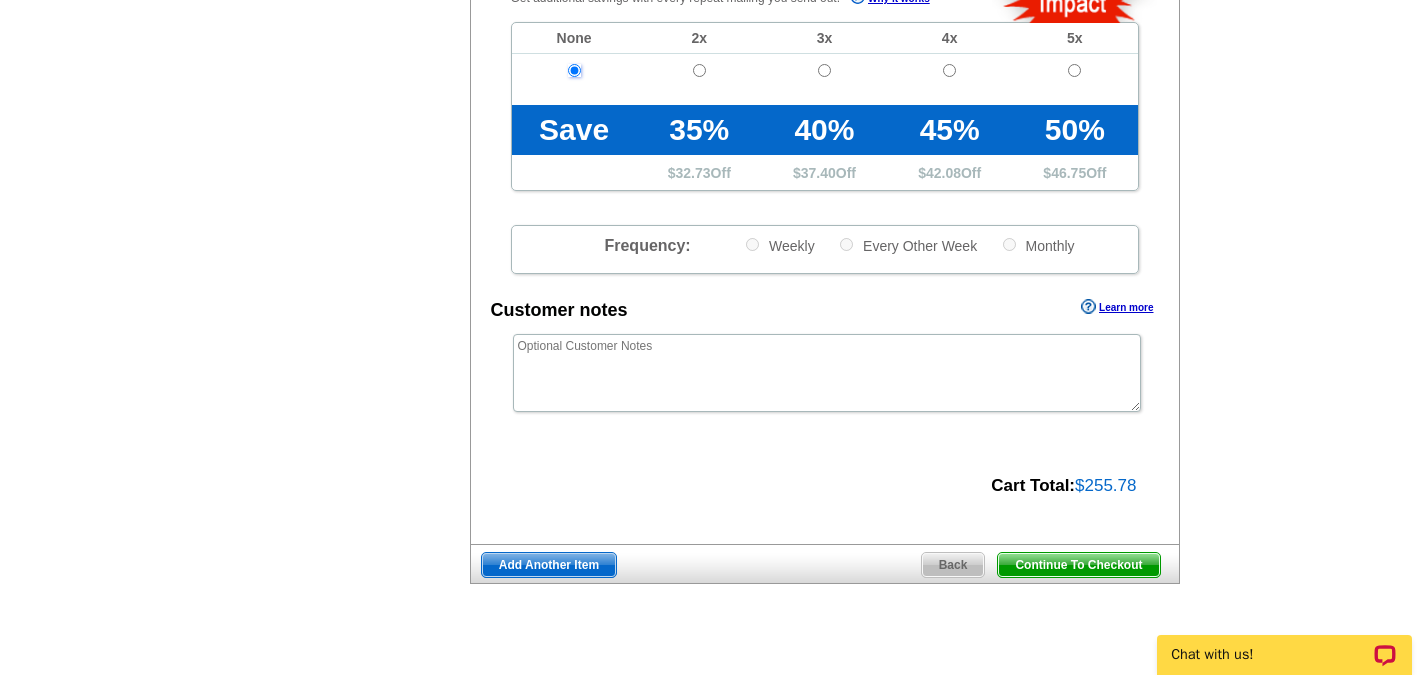 scroll, scrollTop: 900, scrollLeft: 0, axis: vertical 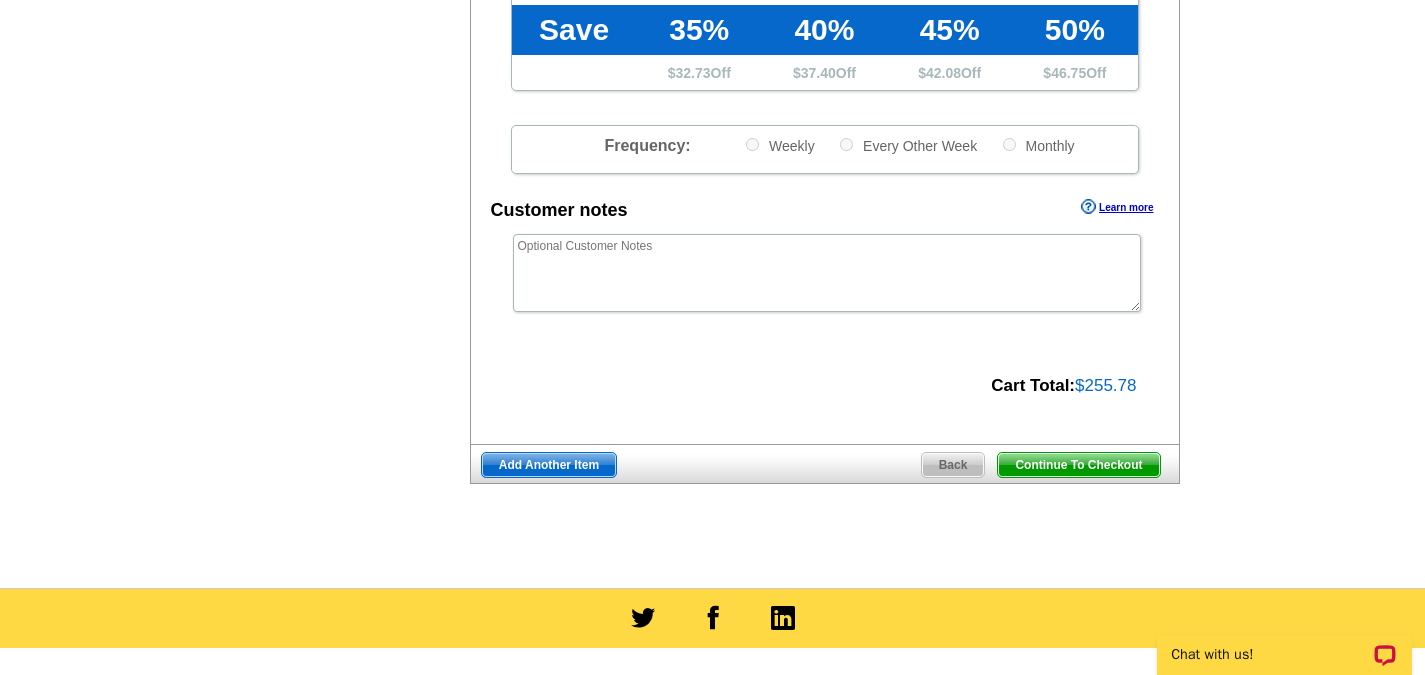click on "Continue To Checkout" at bounding box center [1078, 465] 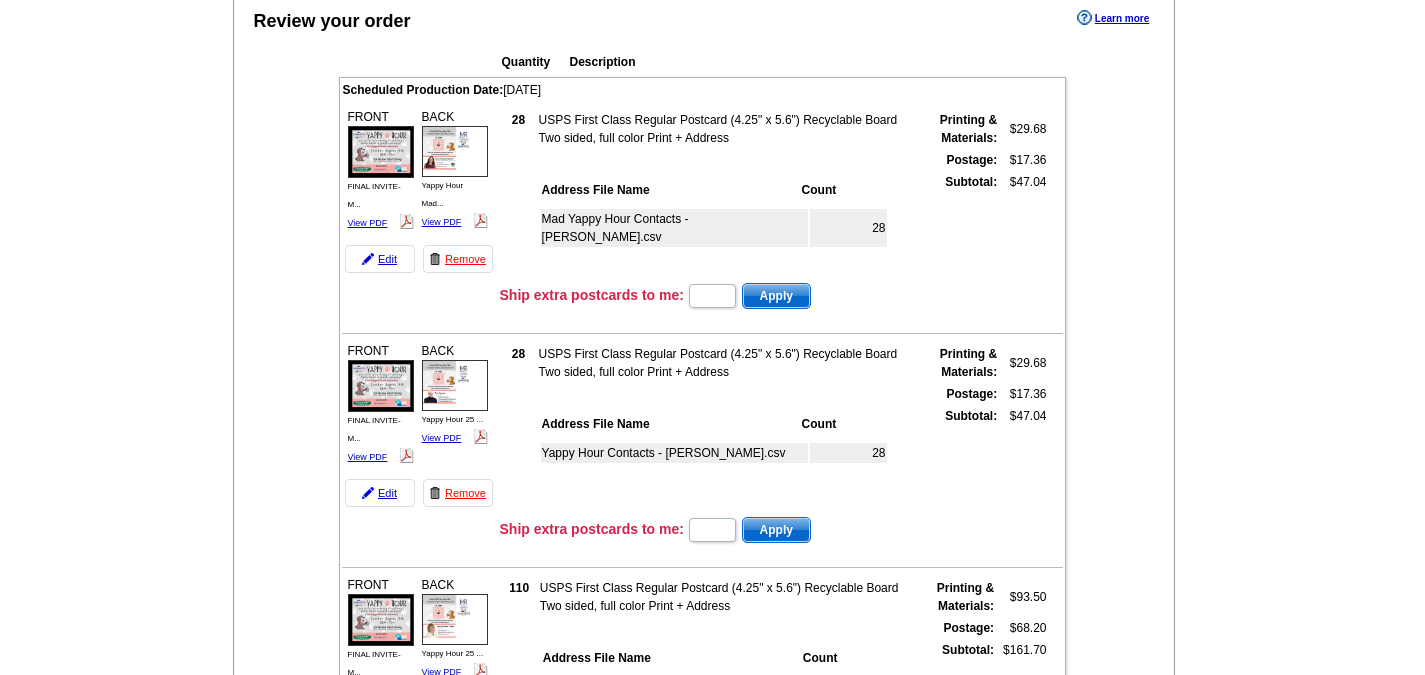 scroll, scrollTop: 600, scrollLeft: 0, axis: vertical 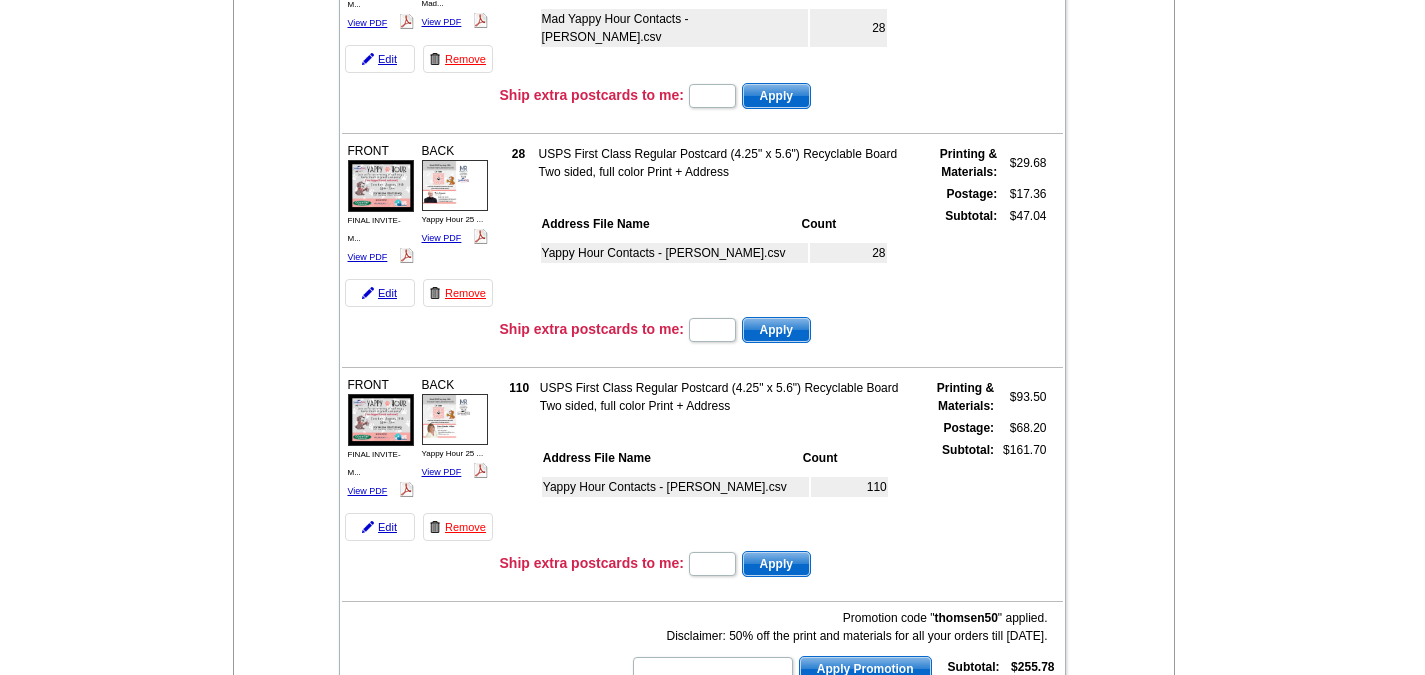 click on "Add Another Item
Checkout
Order Name:
My Order [DATE]
Save Order
Review your order
Learn more
Quantity
Description
Scheduled Production Date:  [DATE]
28 $29.68 Postage:" at bounding box center [712, 968] 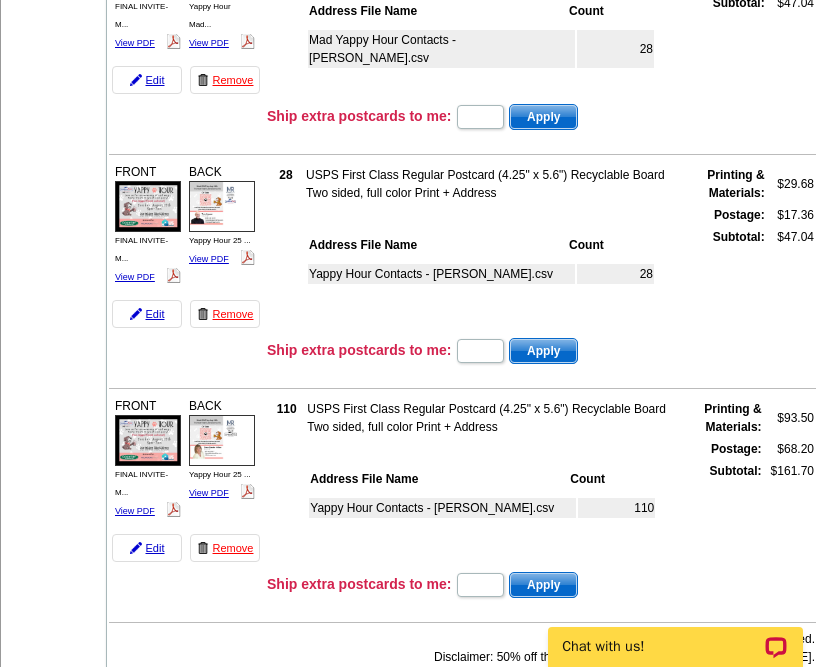 click on "Promotion code " thomsen50 " applied.
Disclaimer: 50% off the print and materials for all your orders till [DATE].
Apply Promotion
Subtotal:
$255.78
Promotion:
-$76.43" at bounding box center [469, 674] 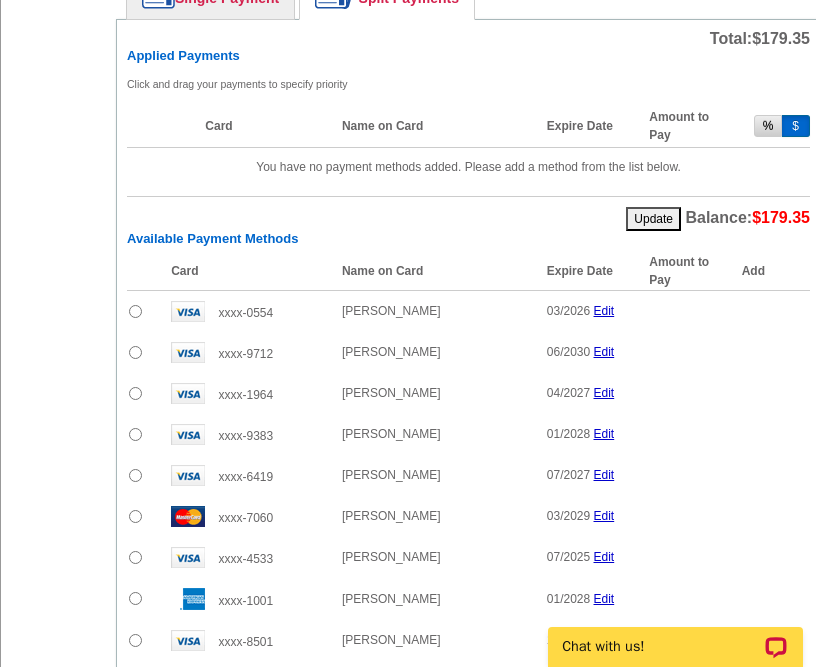 scroll, scrollTop: 1600, scrollLeft: 0, axis: vertical 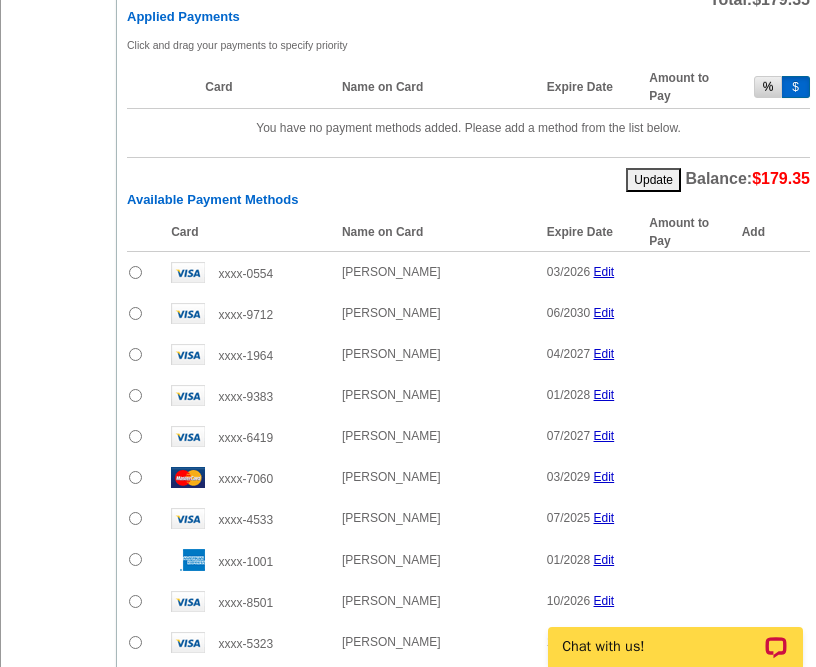 click on "Update
Balance:  $179.35" at bounding box center [468, 174] 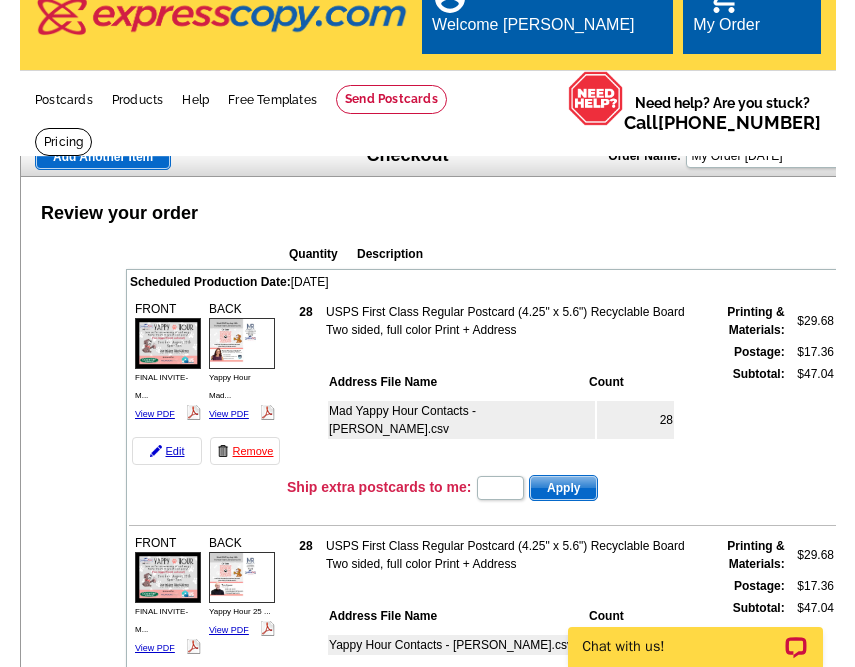 scroll, scrollTop: 0, scrollLeft: 0, axis: both 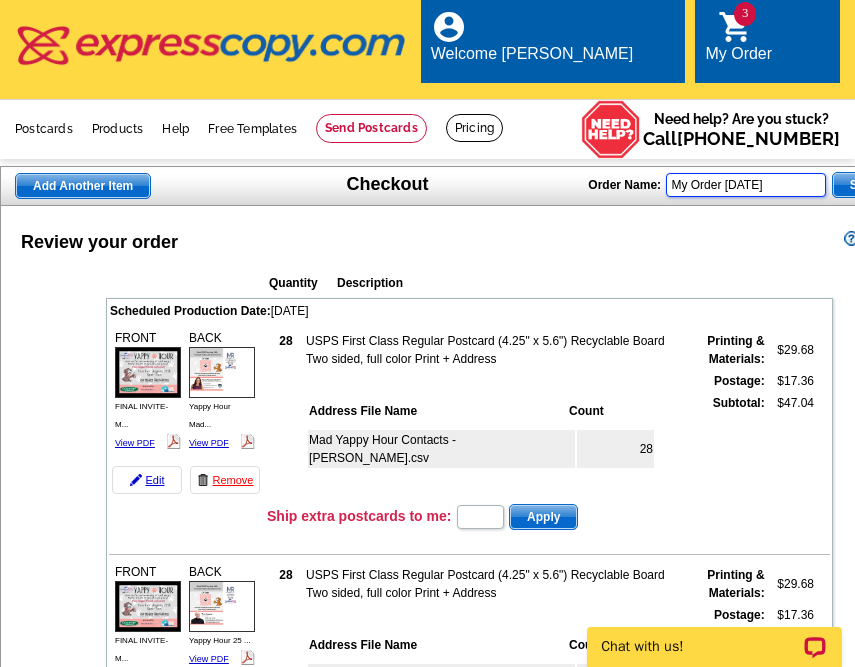 click on "My Order [DATE]" at bounding box center [746, 185] 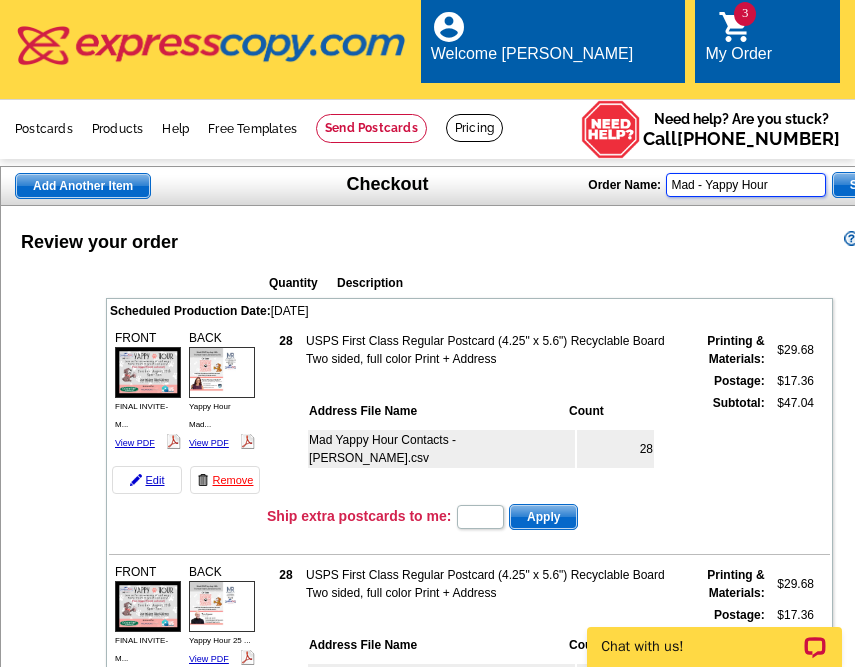 type on "Mad - Yappy Hour" 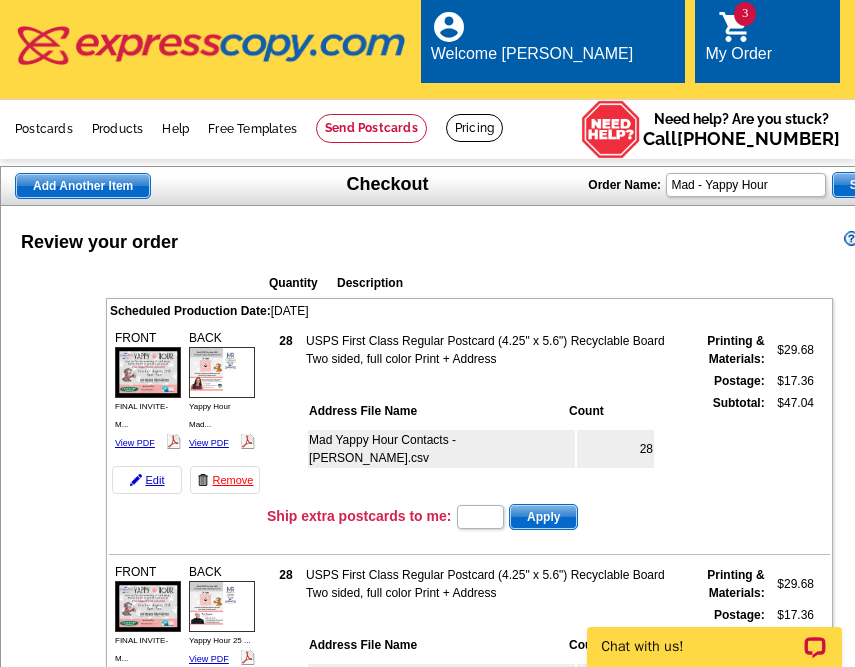 click on "Save Order" at bounding box center [882, 185] 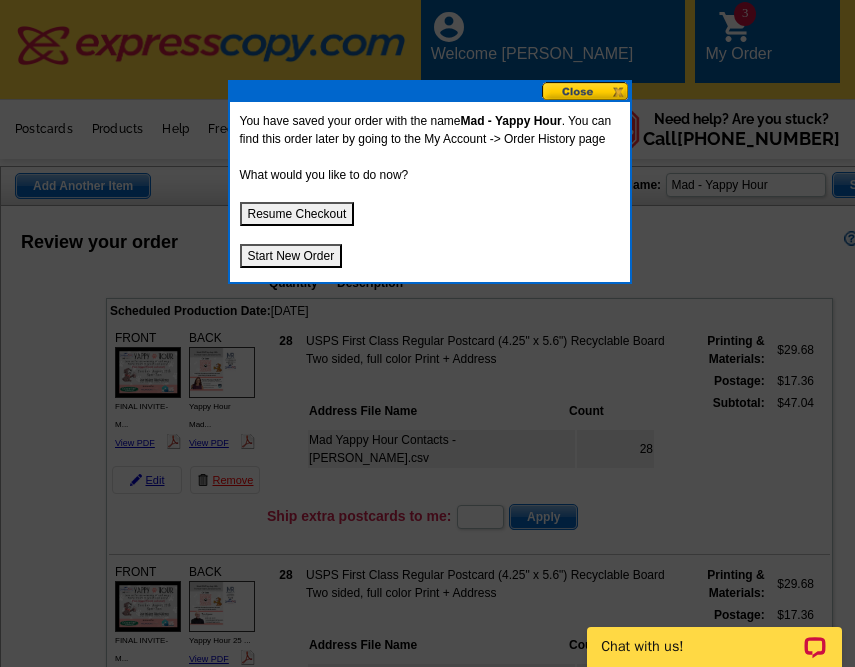 click on "Resume Checkout" at bounding box center [297, 214] 